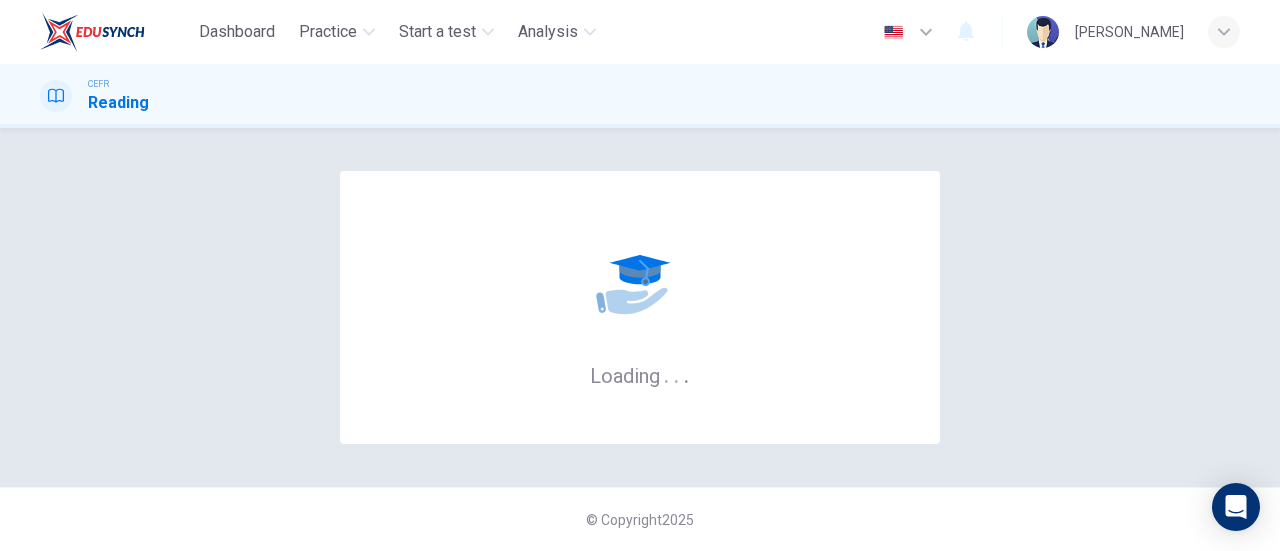 scroll, scrollTop: 0, scrollLeft: 0, axis: both 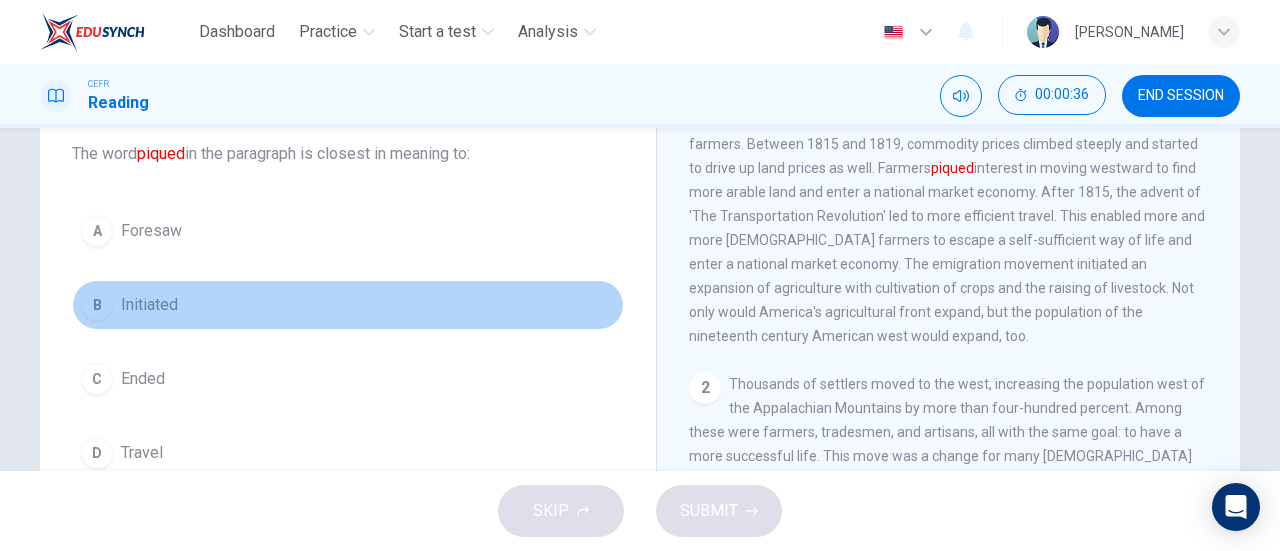 click on "B" at bounding box center (97, 305) 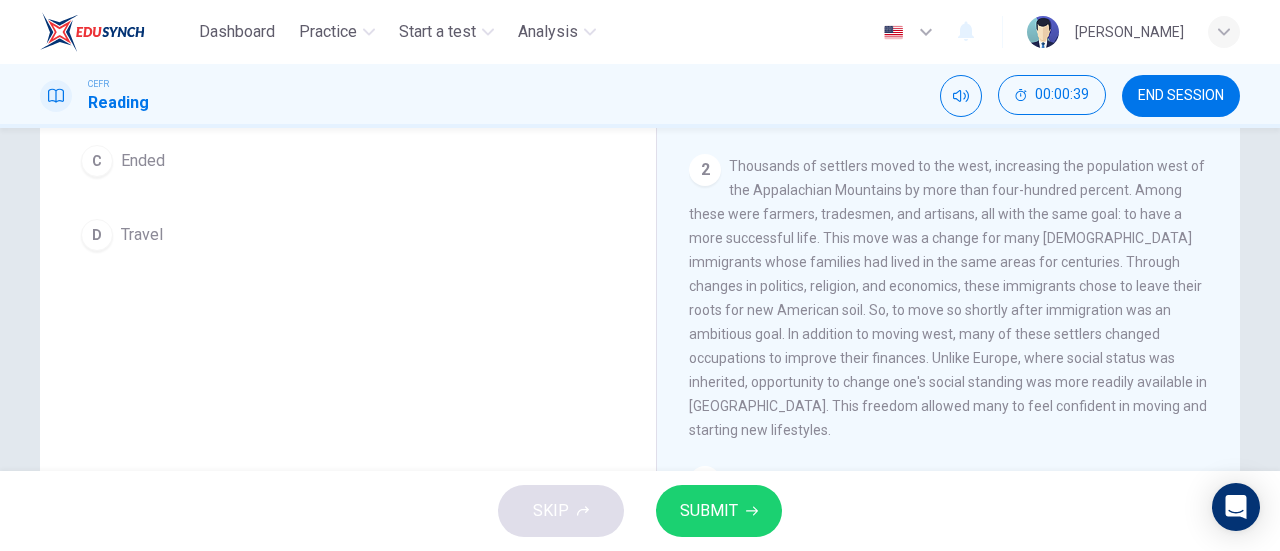 scroll, scrollTop: 432, scrollLeft: 0, axis: vertical 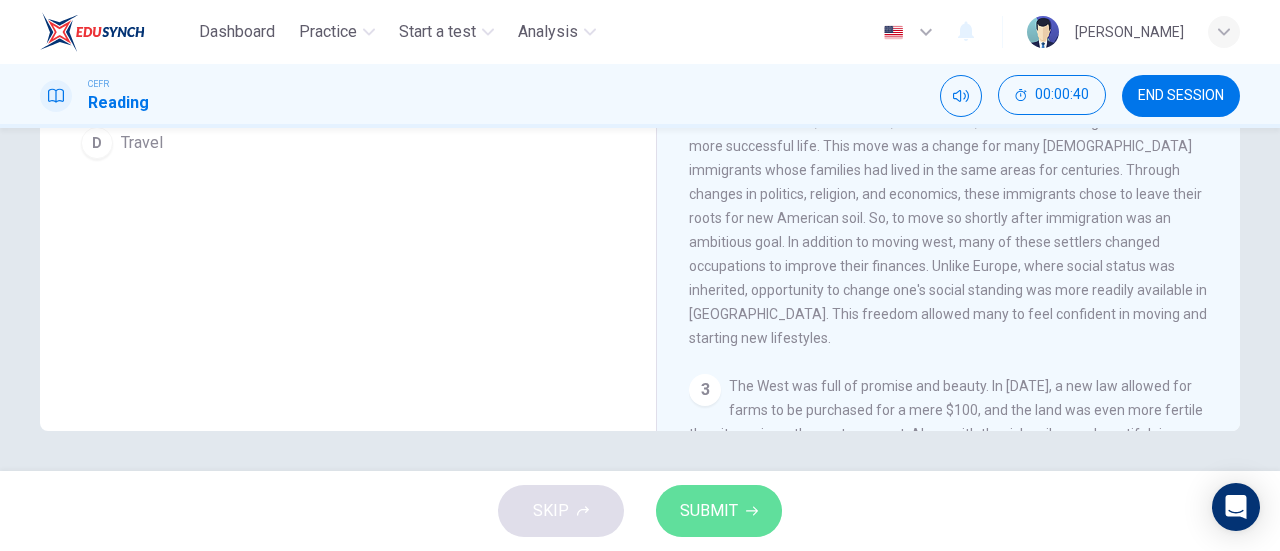 click on "SUBMIT" at bounding box center (709, 511) 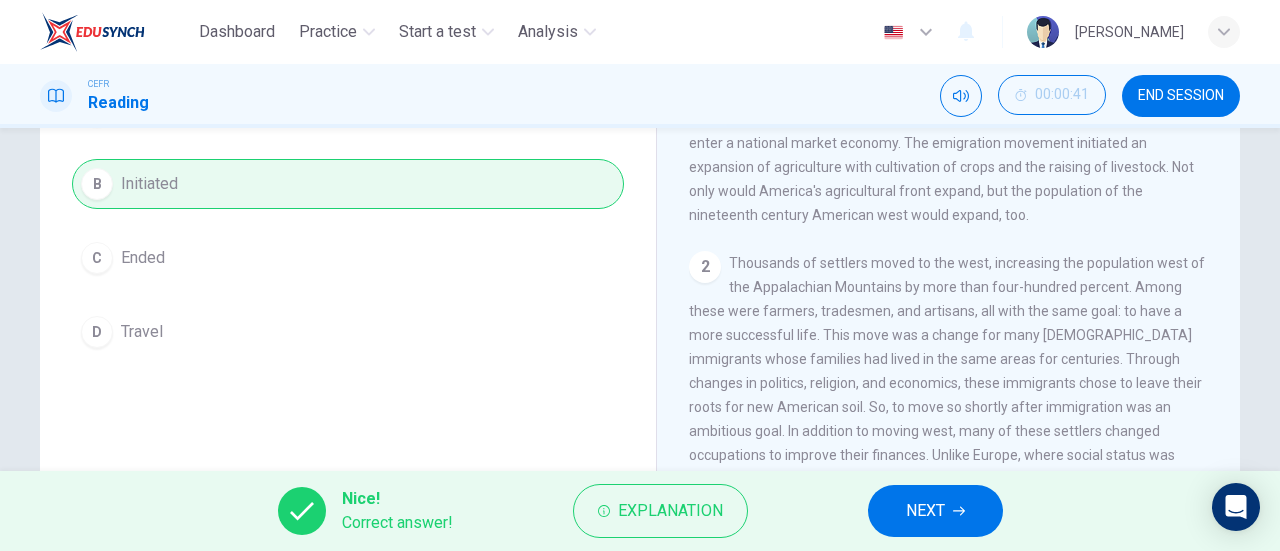 scroll, scrollTop: 240, scrollLeft: 0, axis: vertical 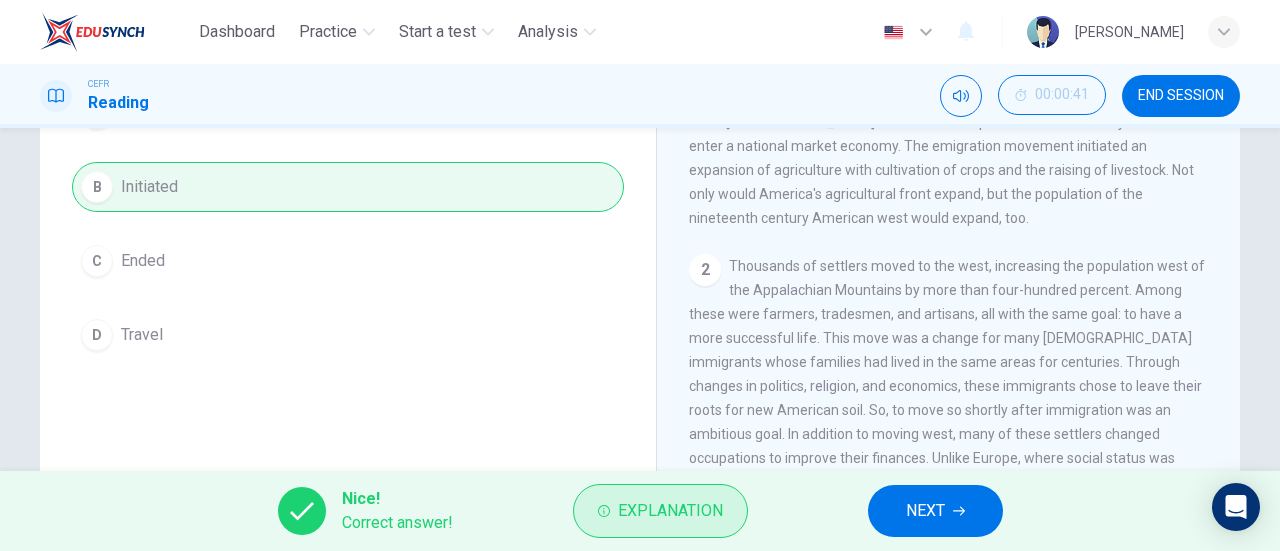 click on "Explanation" at bounding box center [660, 511] 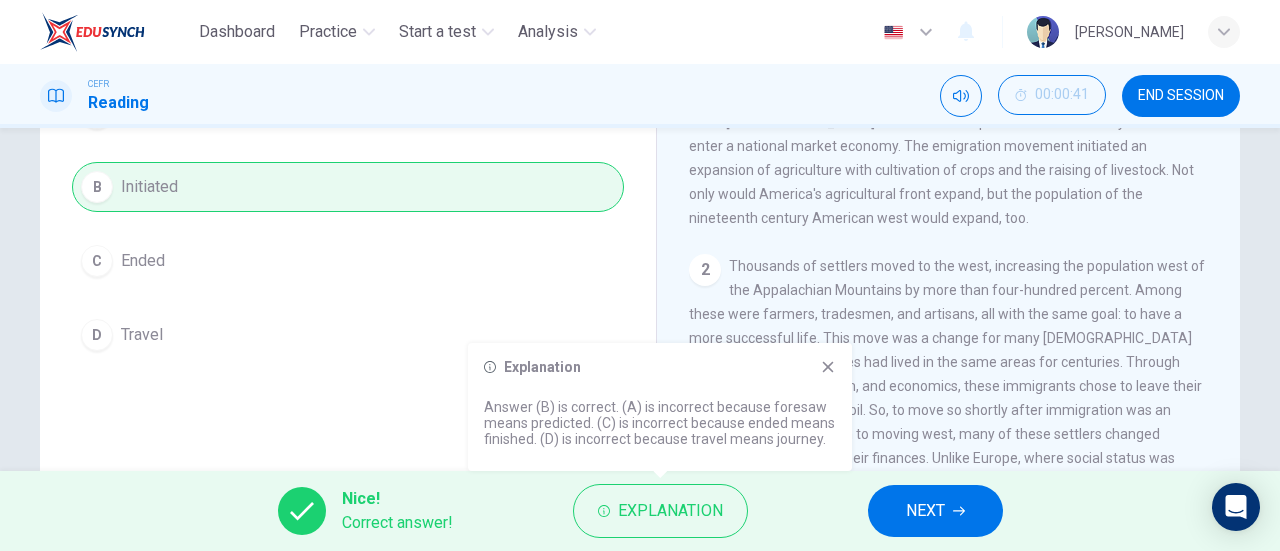 click on "NEXT" at bounding box center (935, 511) 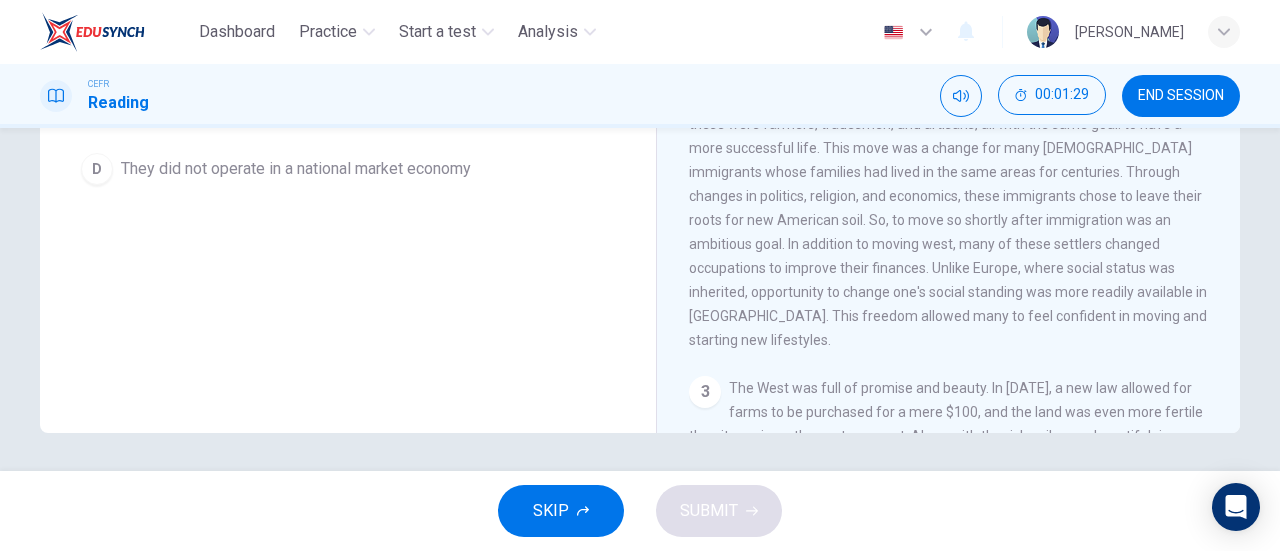 scroll, scrollTop: 432, scrollLeft: 0, axis: vertical 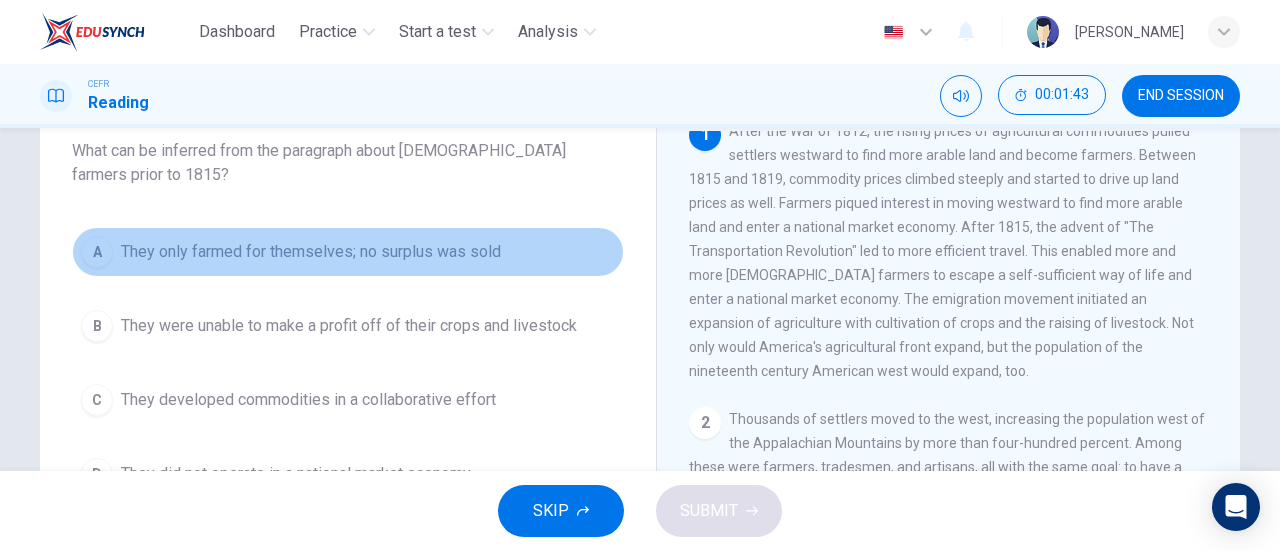click on "A" at bounding box center [97, 252] 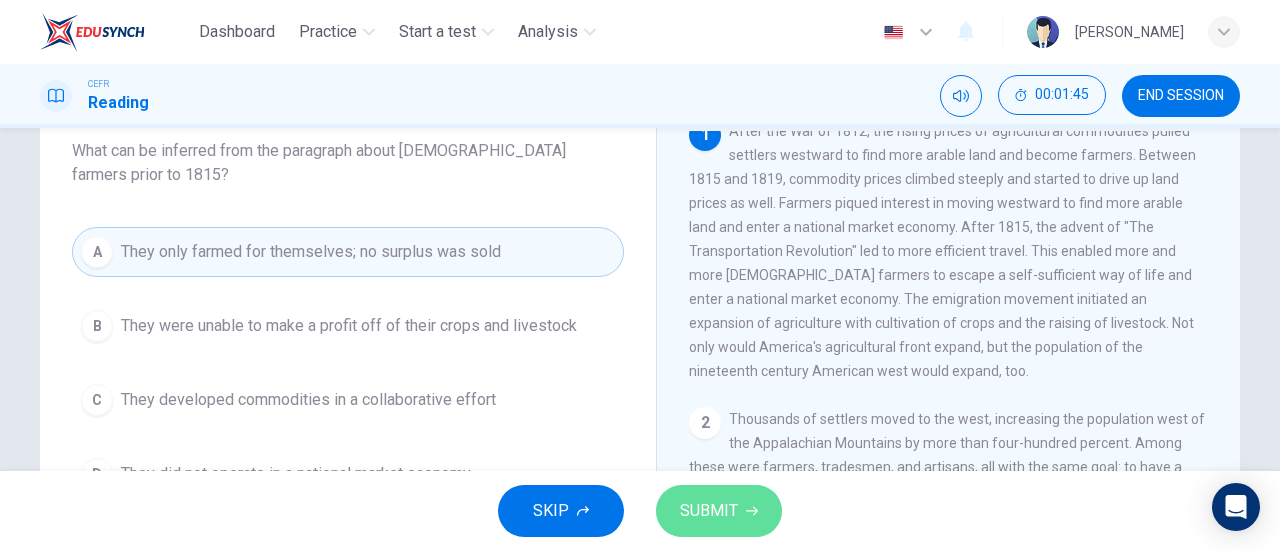 click on "SUBMIT" at bounding box center (709, 511) 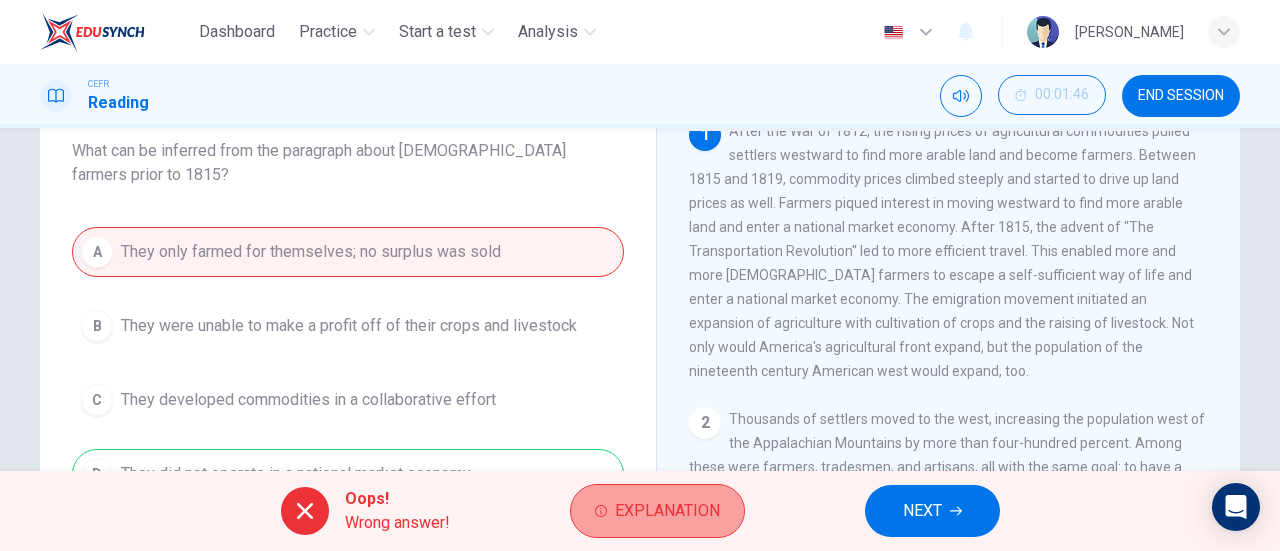 click on "Explanation" at bounding box center (667, 511) 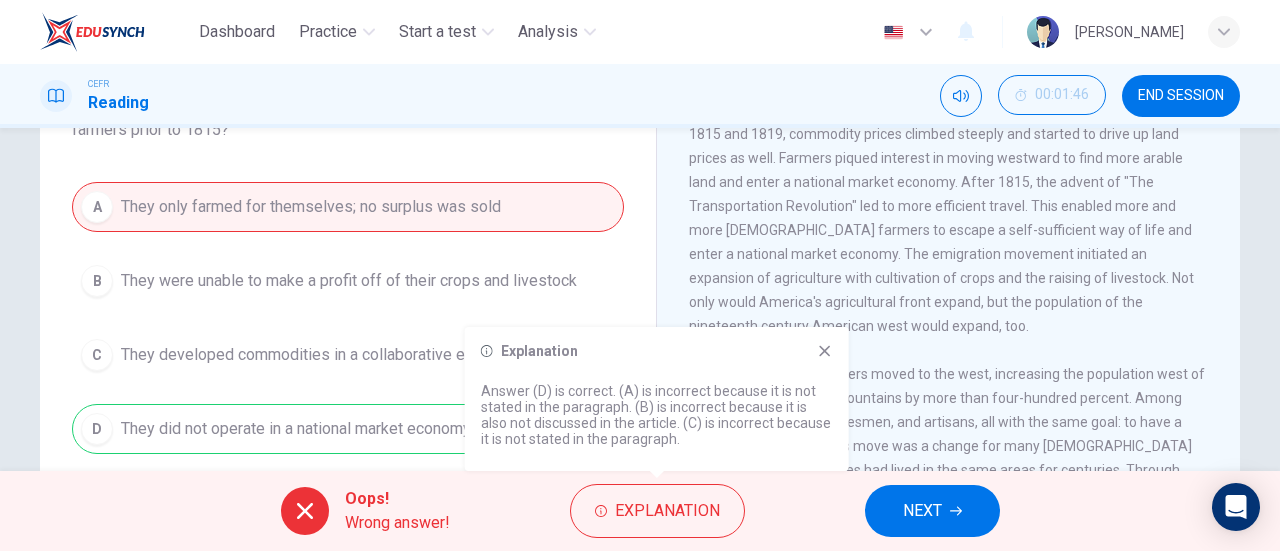 scroll, scrollTop: 171, scrollLeft: 0, axis: vertical 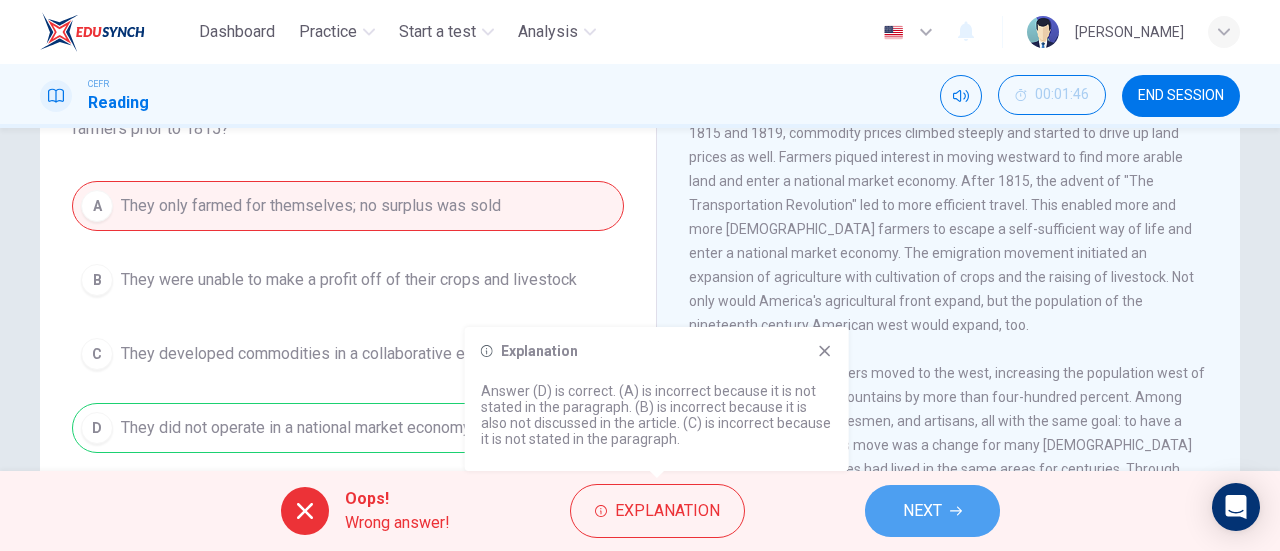 click on "NEXT" at bounding box center (922, 511) 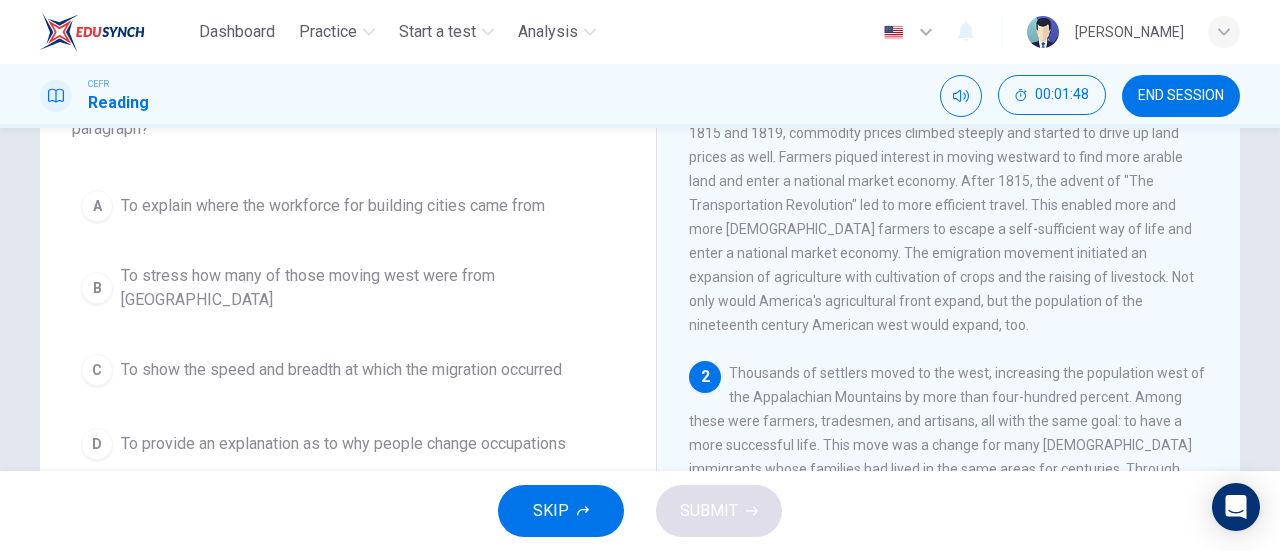 scroll, scrollTop: 0, scrollLeft: 0, axis: both 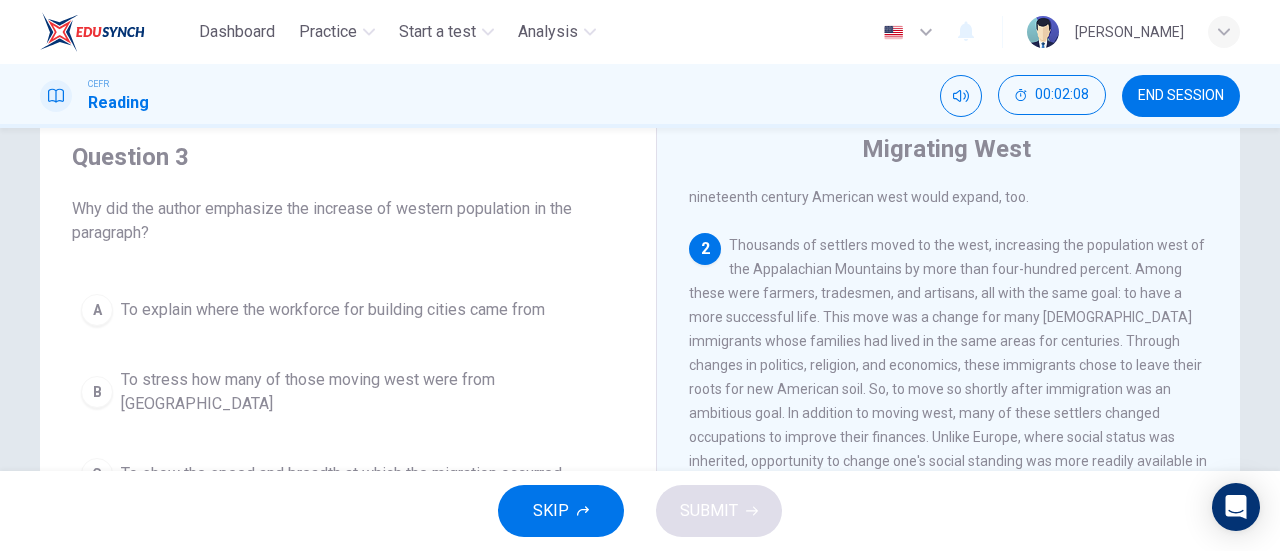 click on "2" at bounding box center [705, 249] 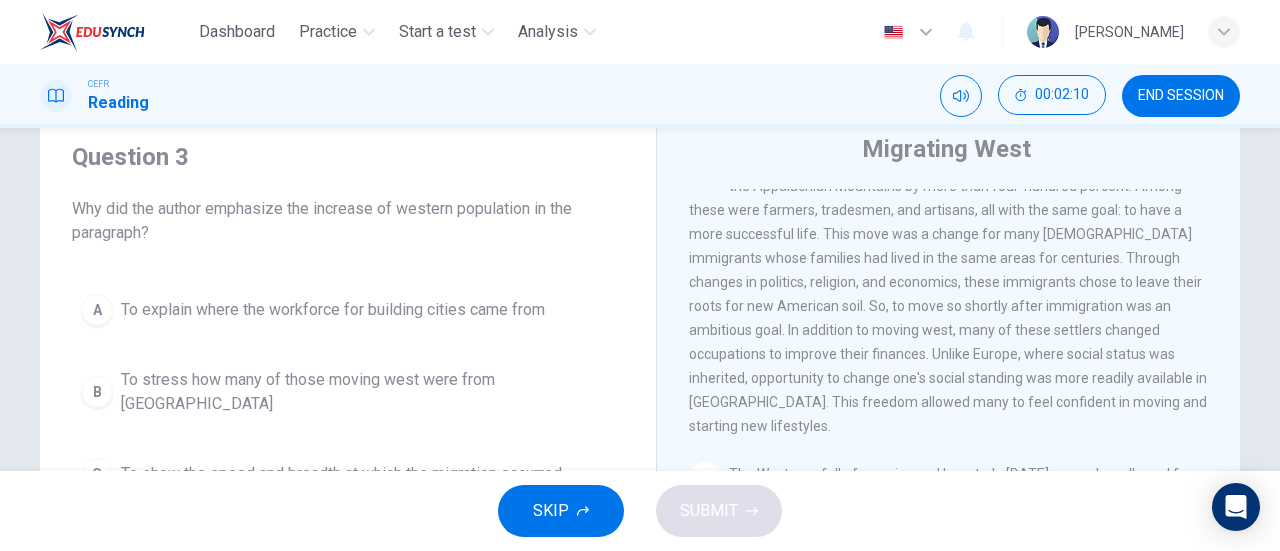 scroll, scrollTop: 330, scrollLeft: 0, axis: vertical 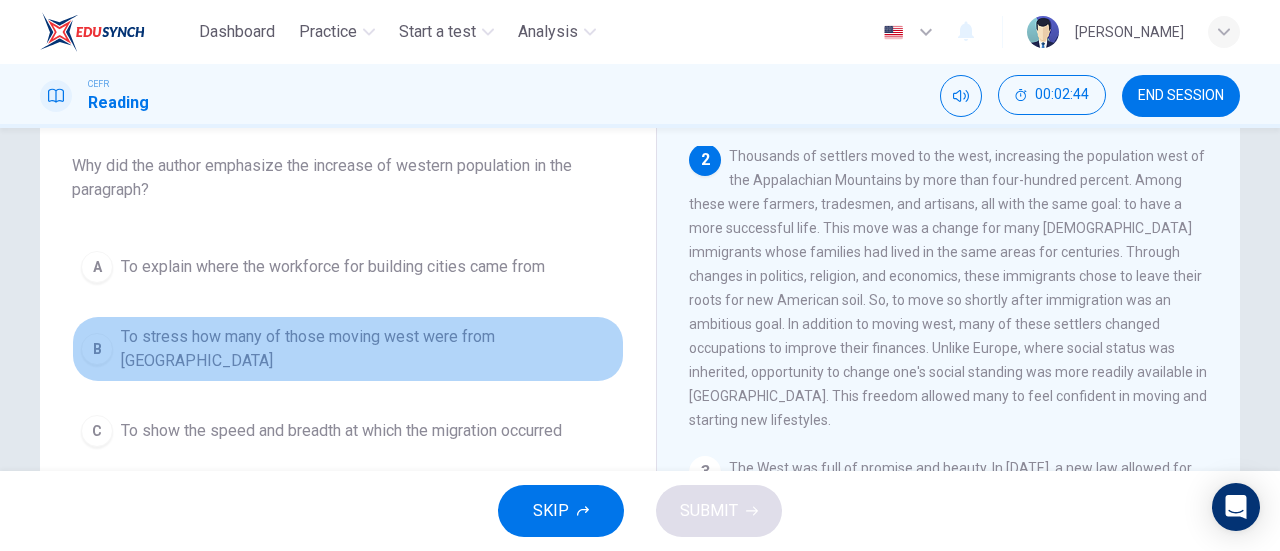 click on "B" at bounding box center (97, 349) 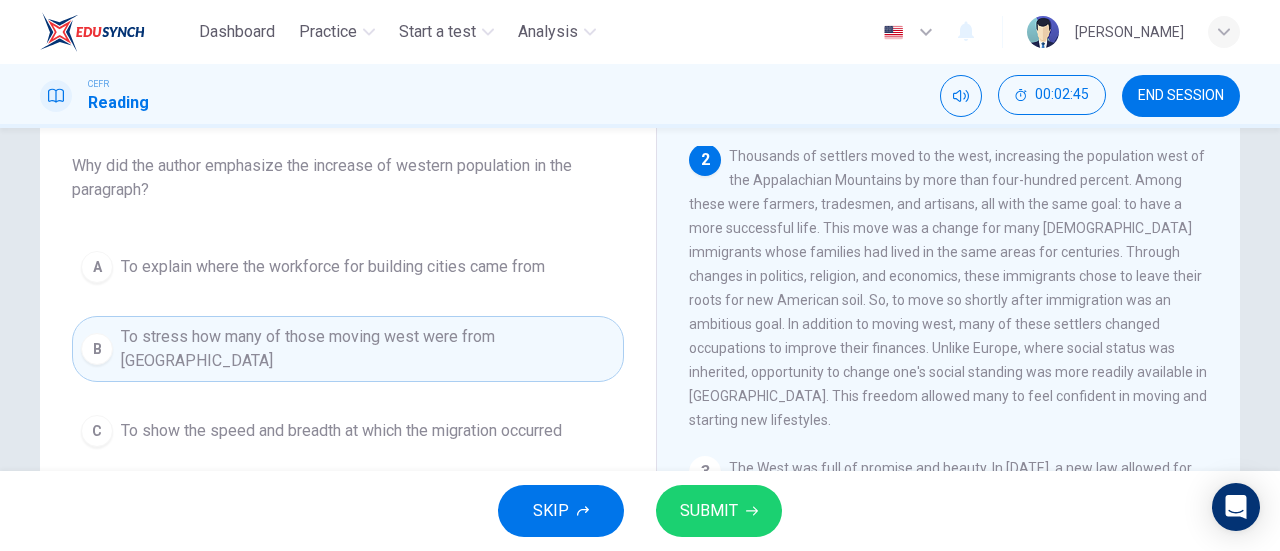 scroll, scrollTop: 237, scrollLeft: 0, axis: vertical 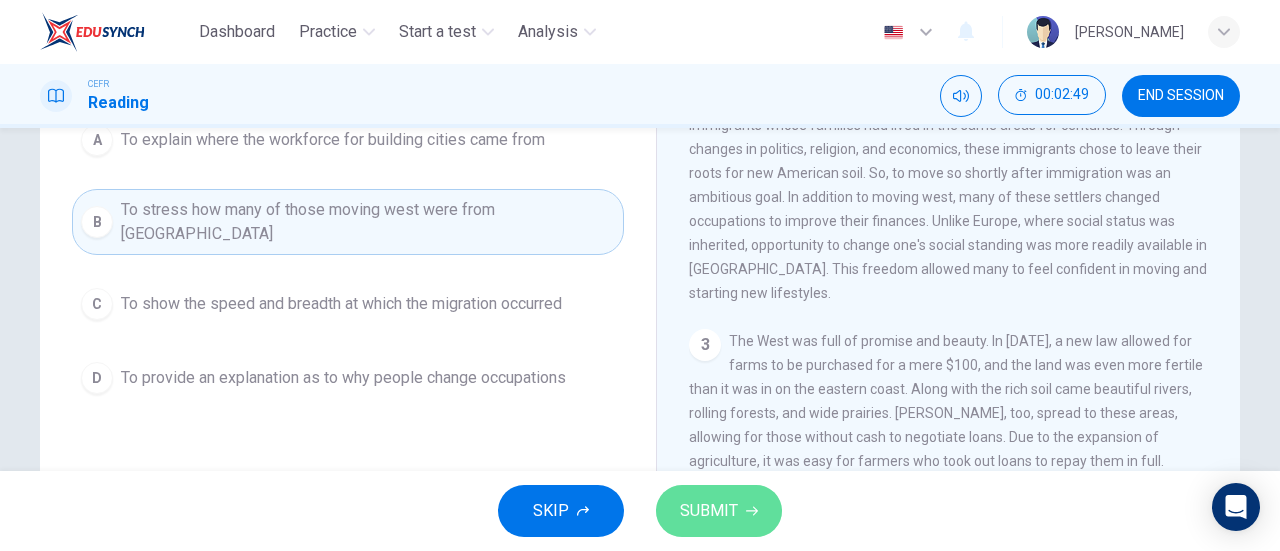click on "SUBMIT" at bounding box center (709, 511) 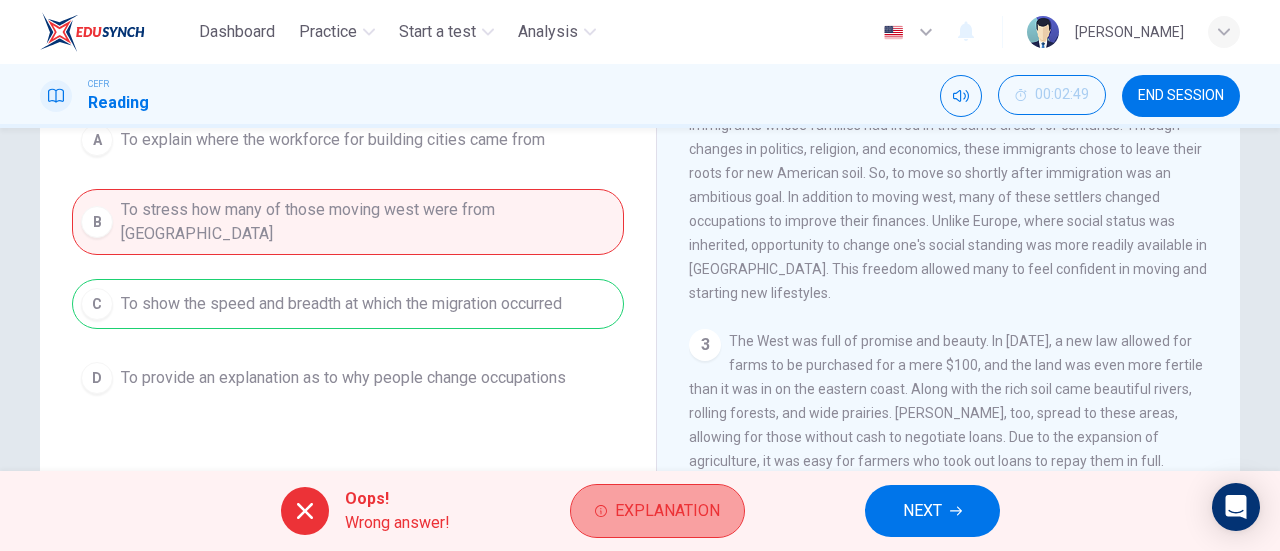 click on "Explanation" at bounding box center (667, 511) 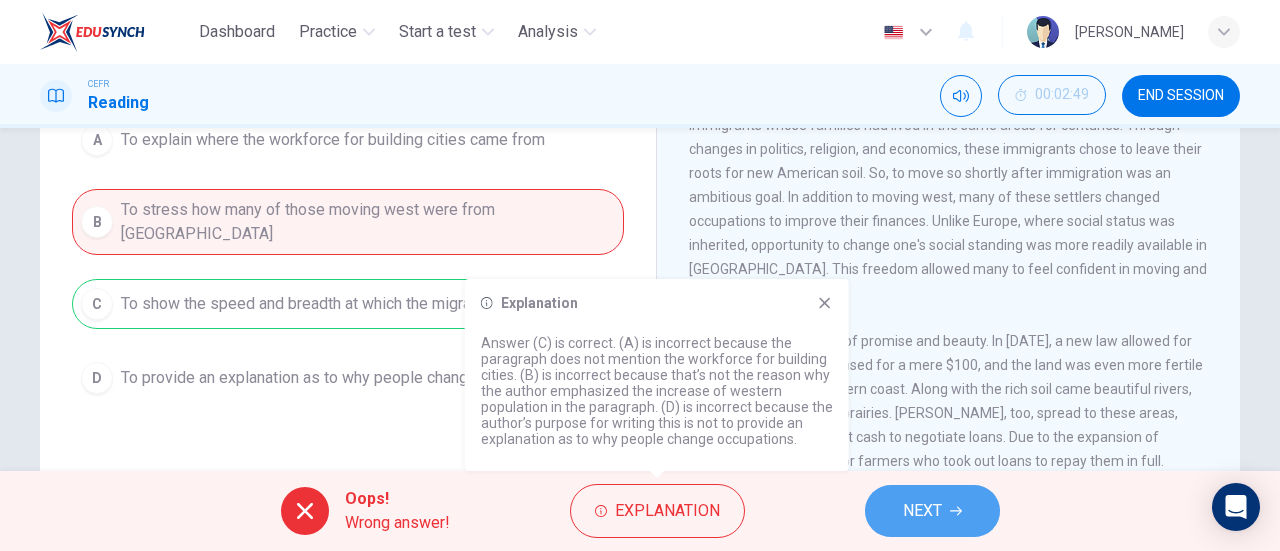 click on "NEXT" at bounding box center [932, 511] 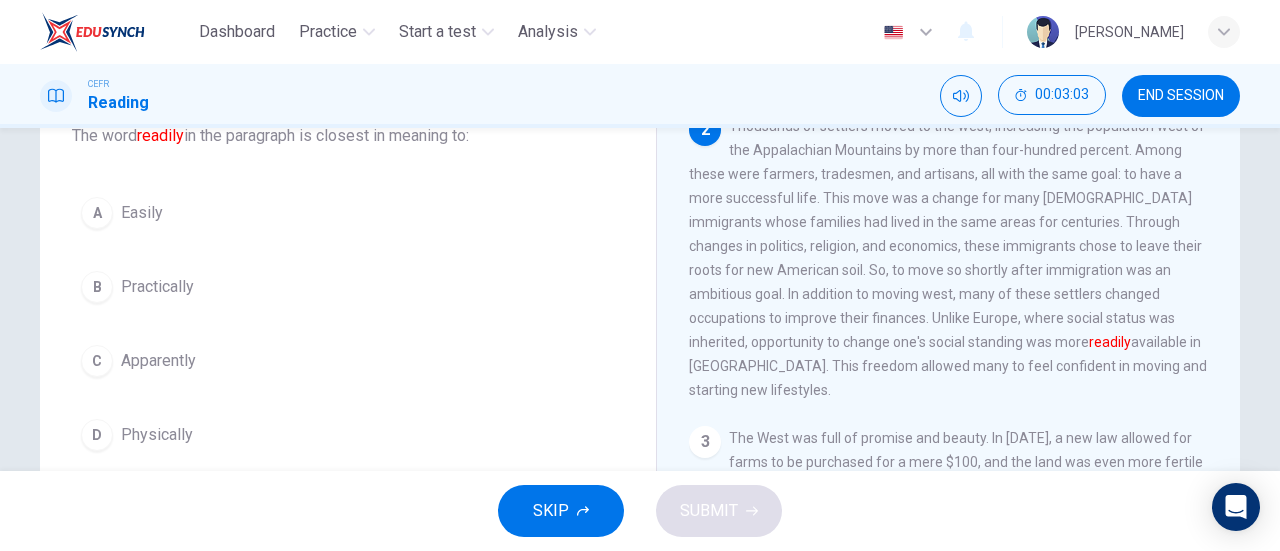 scroll, scrollTop: 141, scrollLeft: 0, axis: vertical 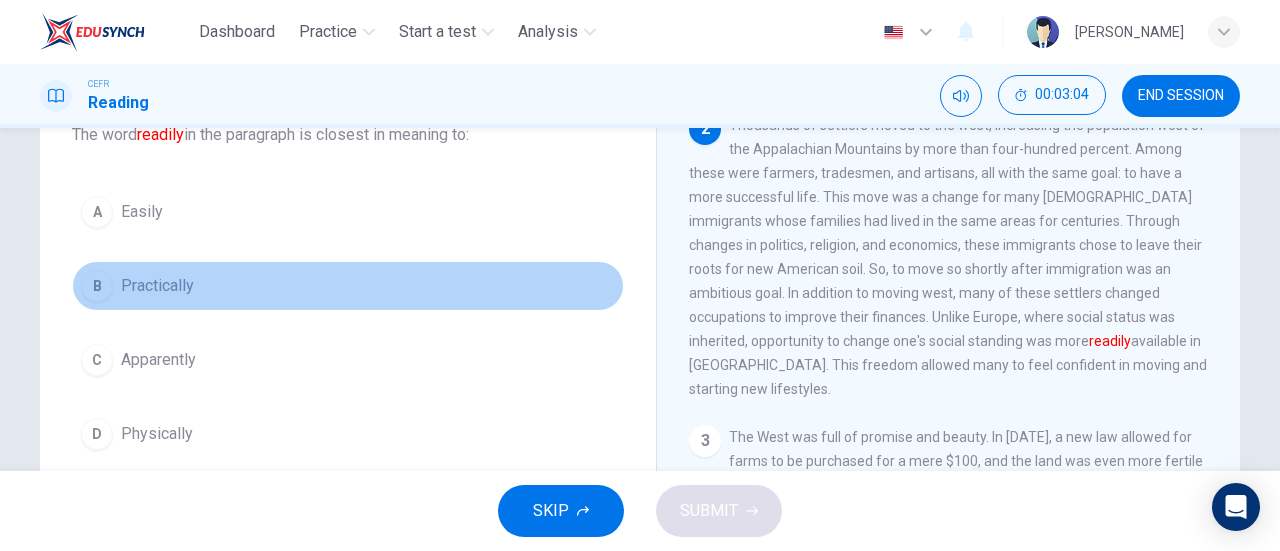 click on "B" at bounding box center (97, 286) 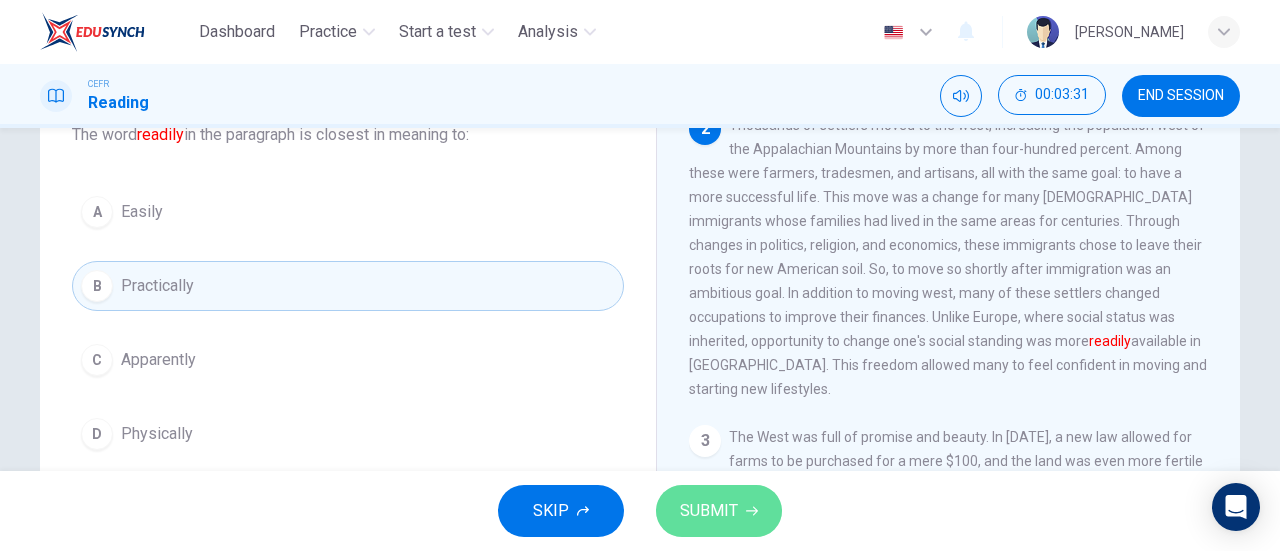 click on "SUBMIT" at bounding box center (719, 511) 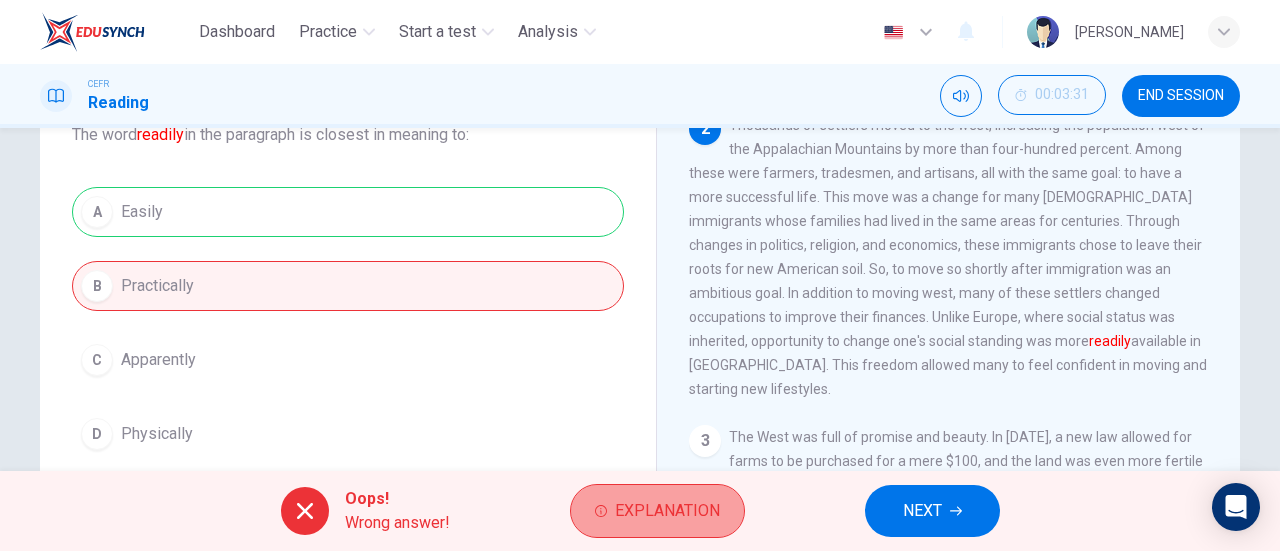 click on "Explanation" at bounding box center [667, 511] 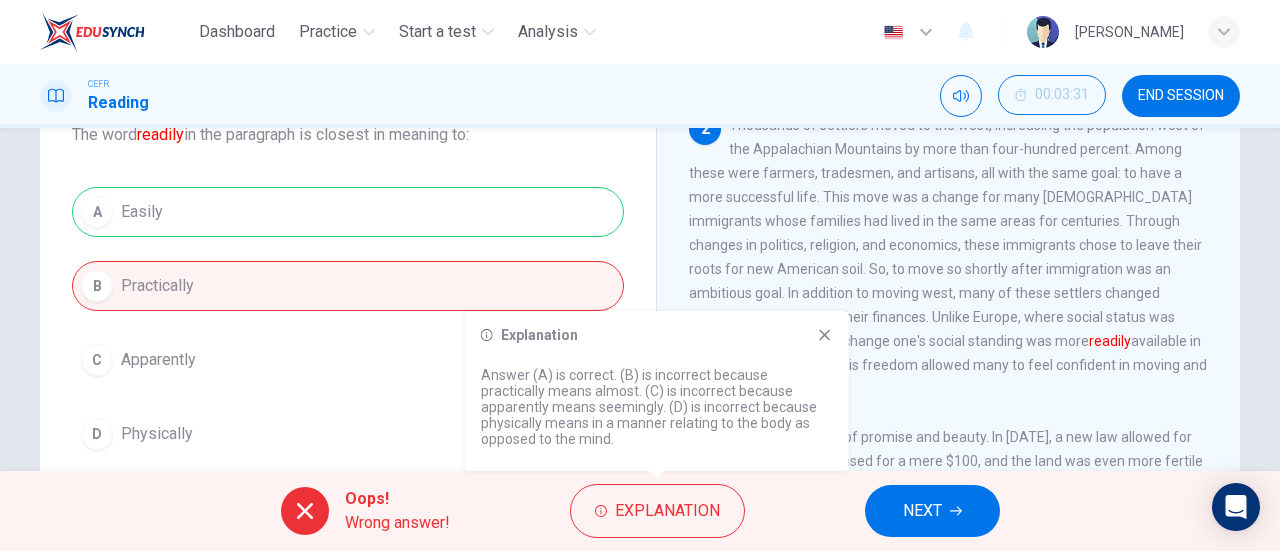 click on "Explanation Answer (A) is correct. (B) is incorrect because practically means almost. (C) is incorrect because apparently means seemingly. (D) is incorrect because physically means in a manner relating to the body as opposed to the mind." at bounding box center [657, 391] 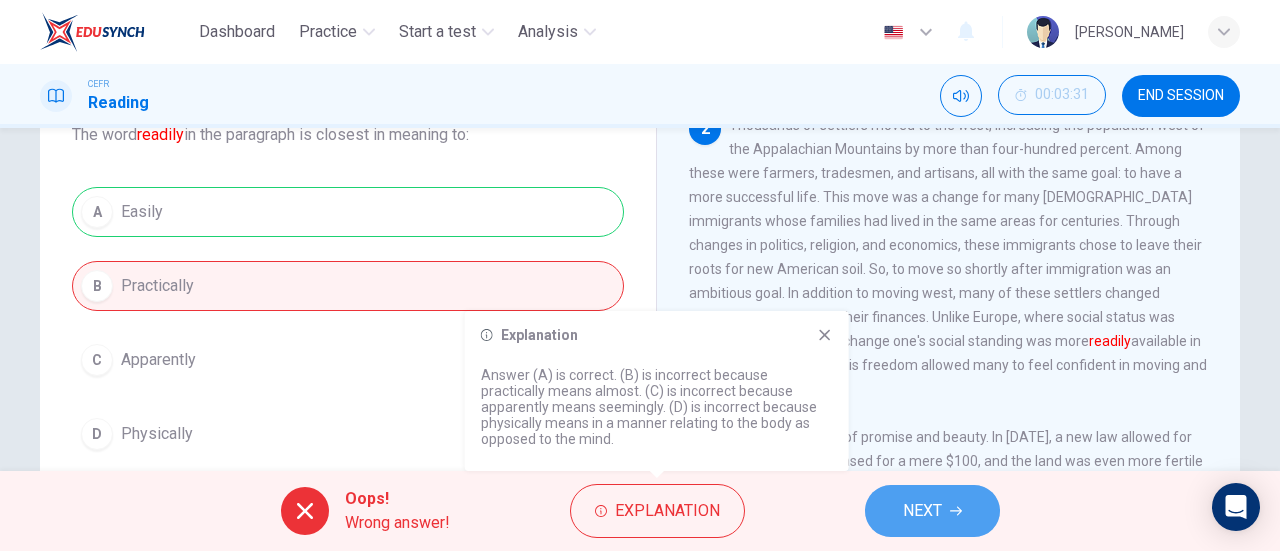 click on "NEXT" at bounding box center [922, 511] 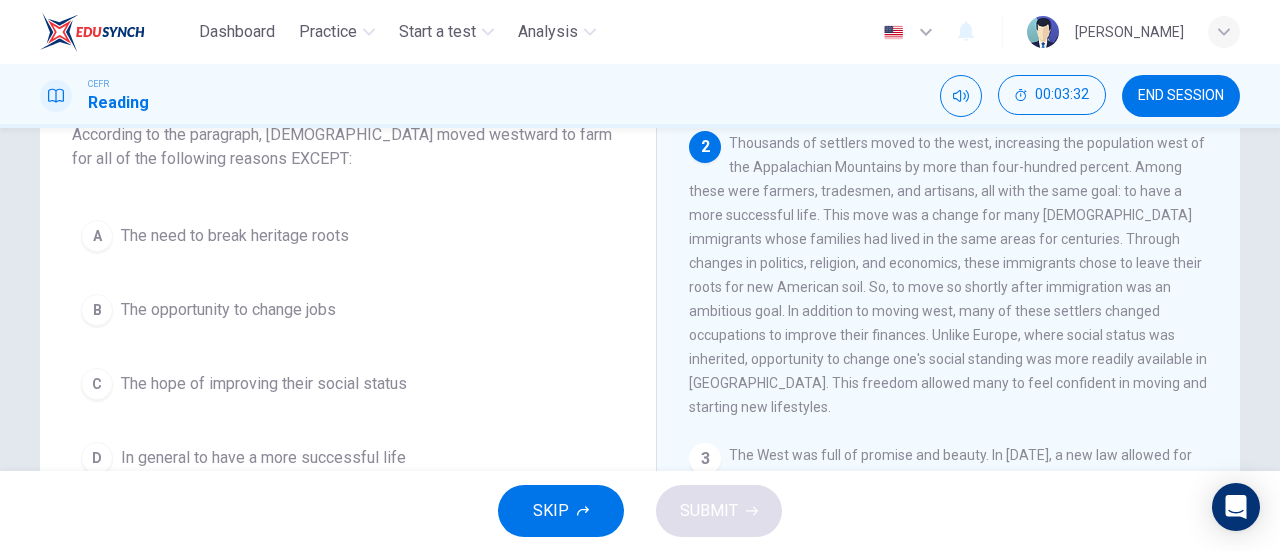 scroll, scrollTop: 241, scrollLeft: 0, axis: vertical 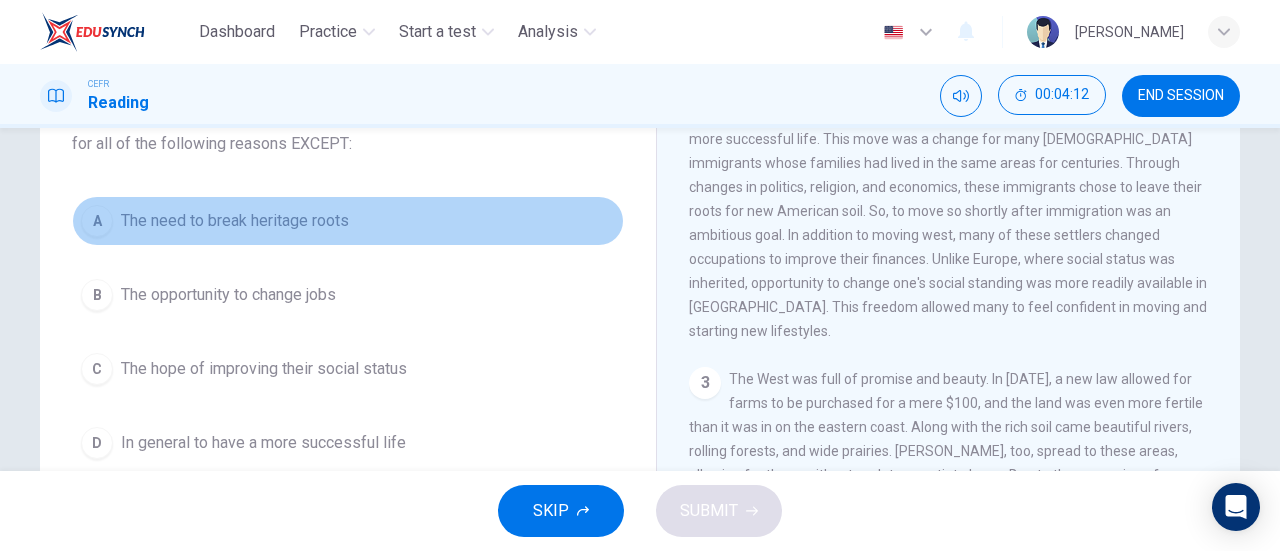 click on "A The need to break heritage roots" at bounding box center [348, 221] 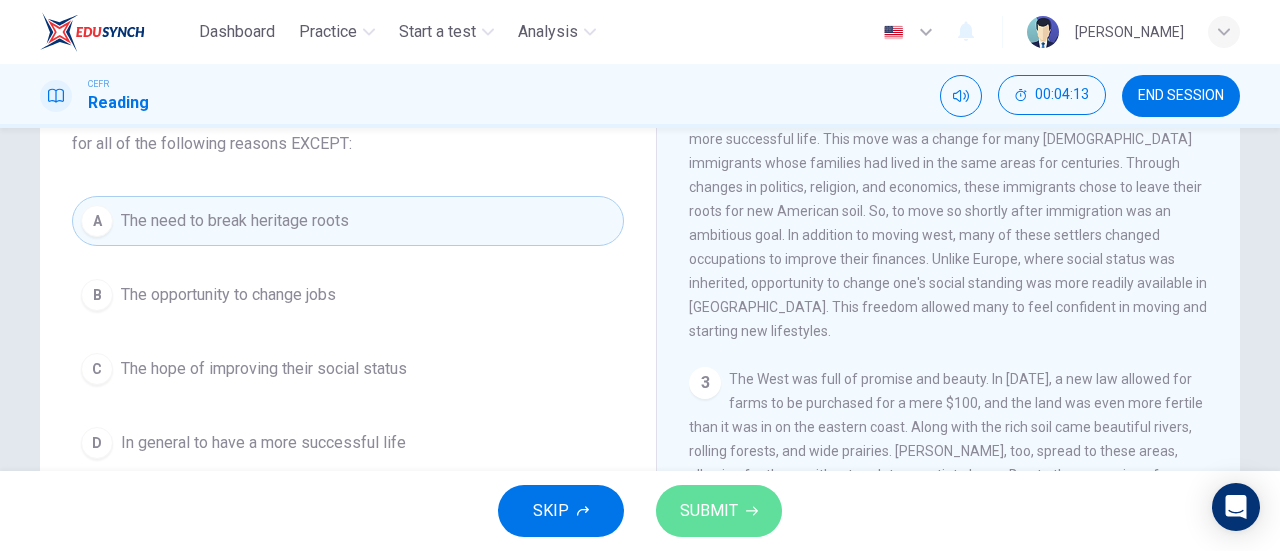 click on "SUBMIT" at bounding box center (719, 511) 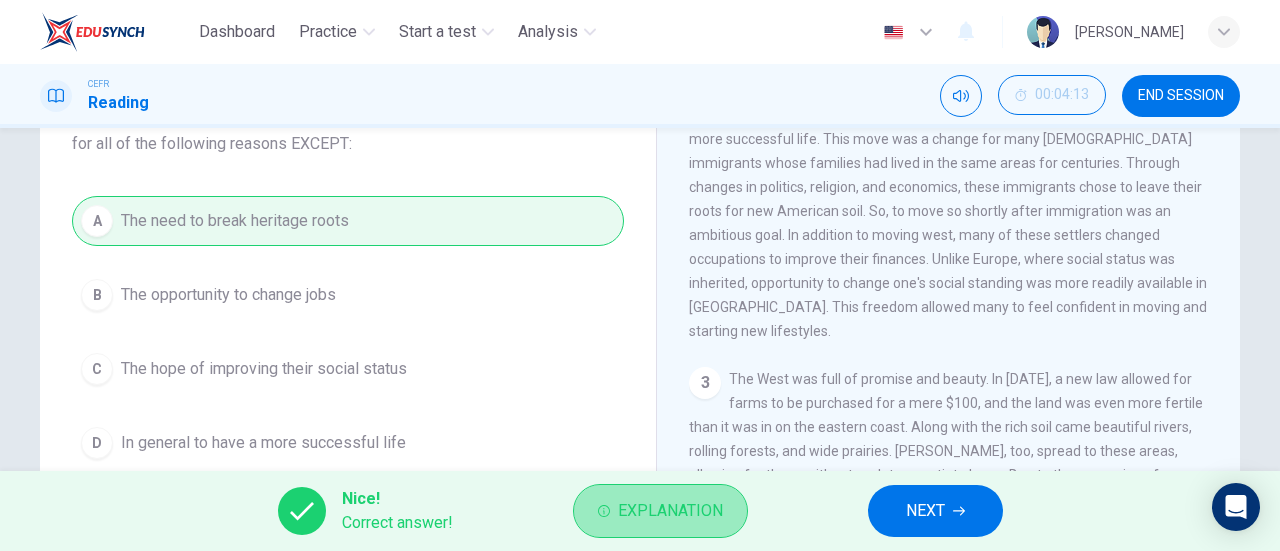 click on "Explanation" at bounding box center (670, 511) 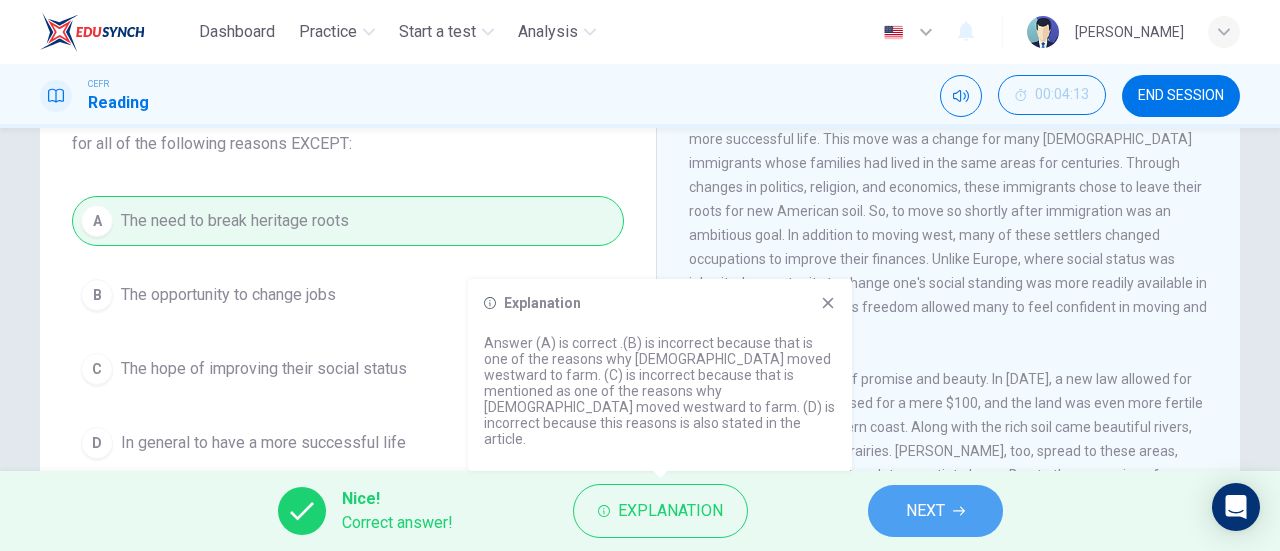click on "NEXT" at bounding box center [925, 511] 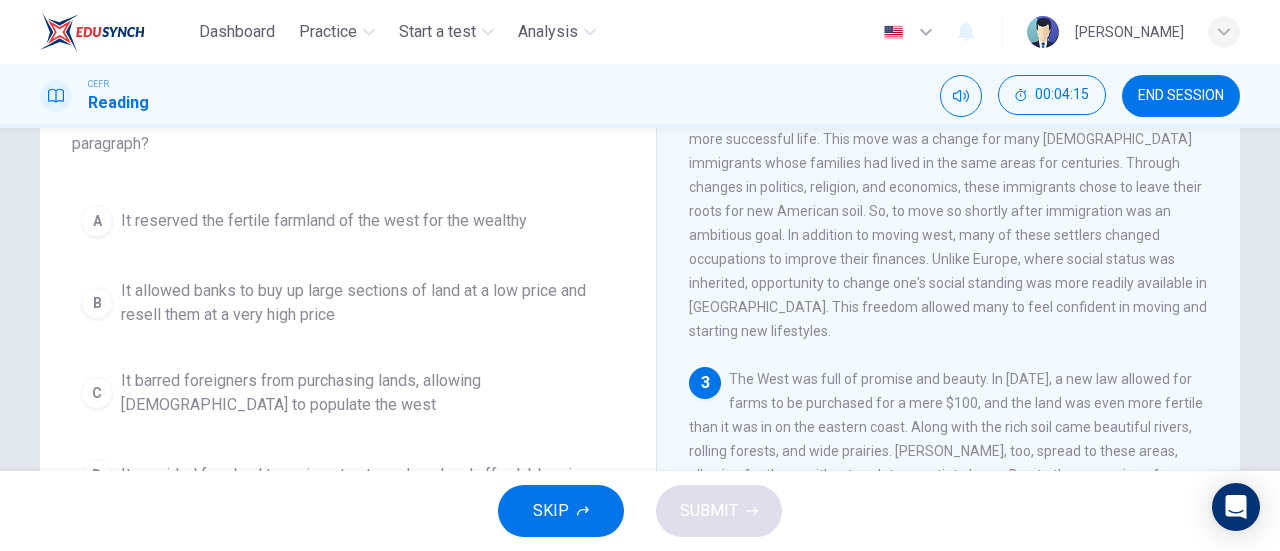 scroll, scrollTop: 0, scrollLeft: 0, axis: both 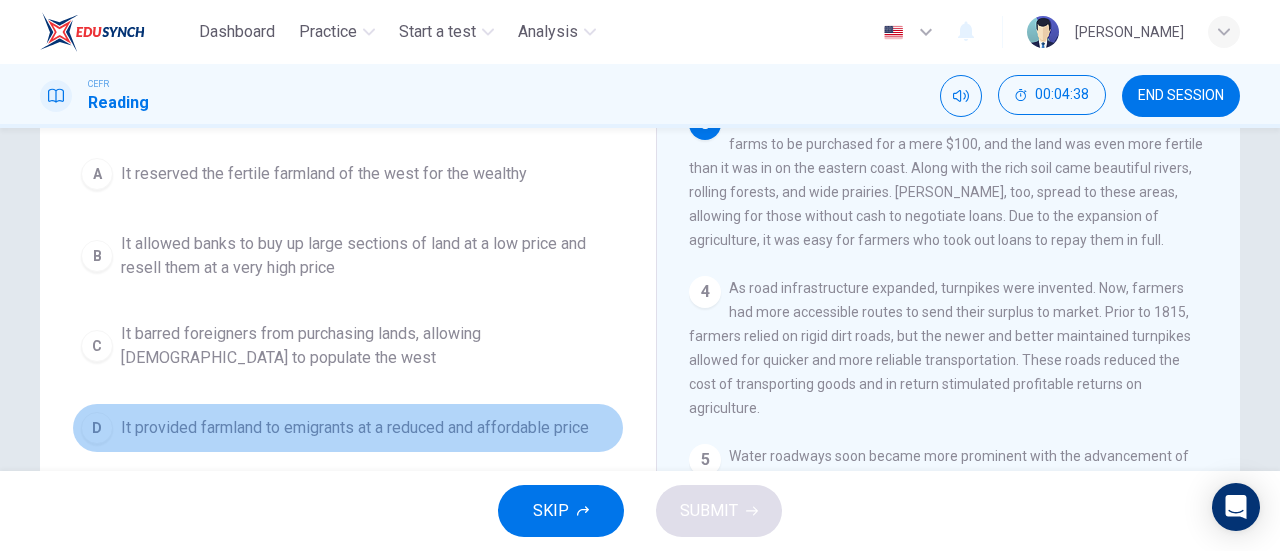 click on "D" at bounding box center (97, 428) 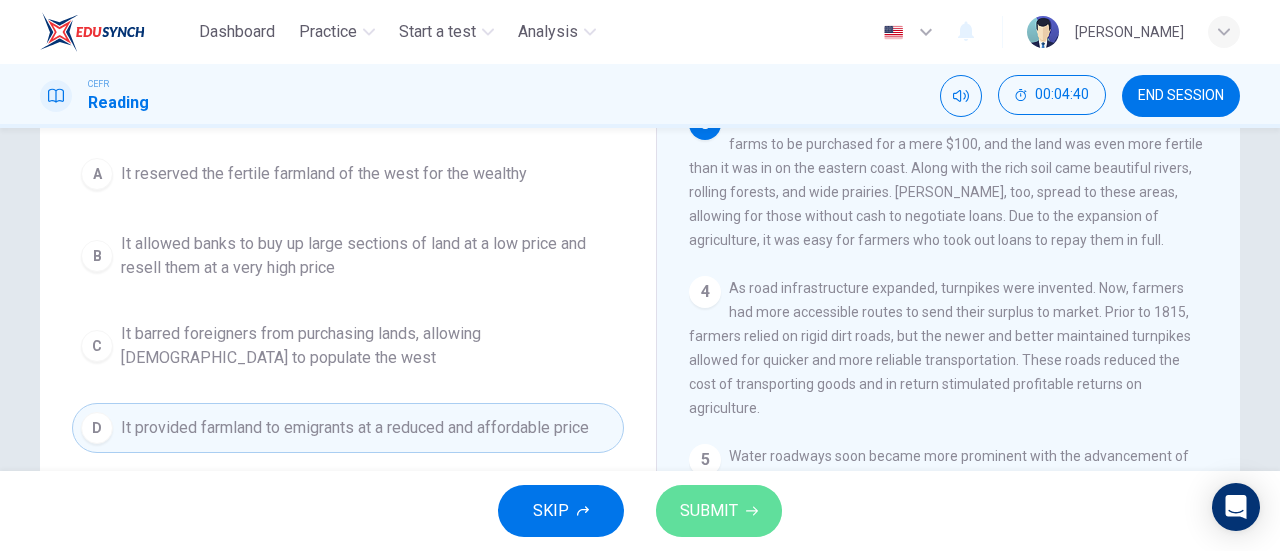 click on "SUBMIT" at bounding box center [719, 511] 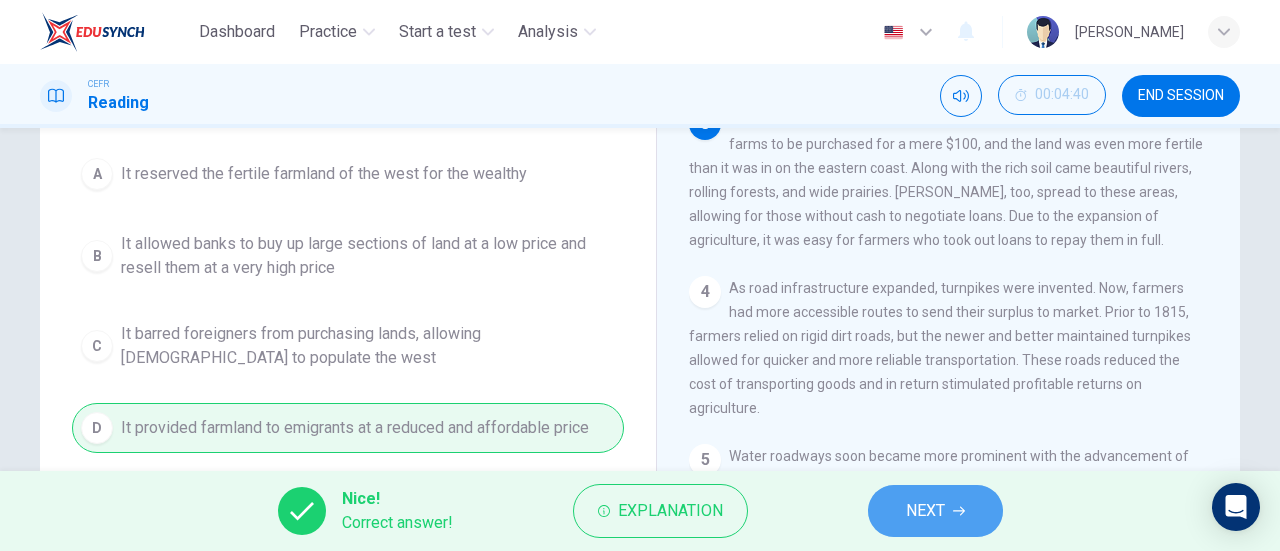 click on "NEXT" at bounding box center (935, 511) 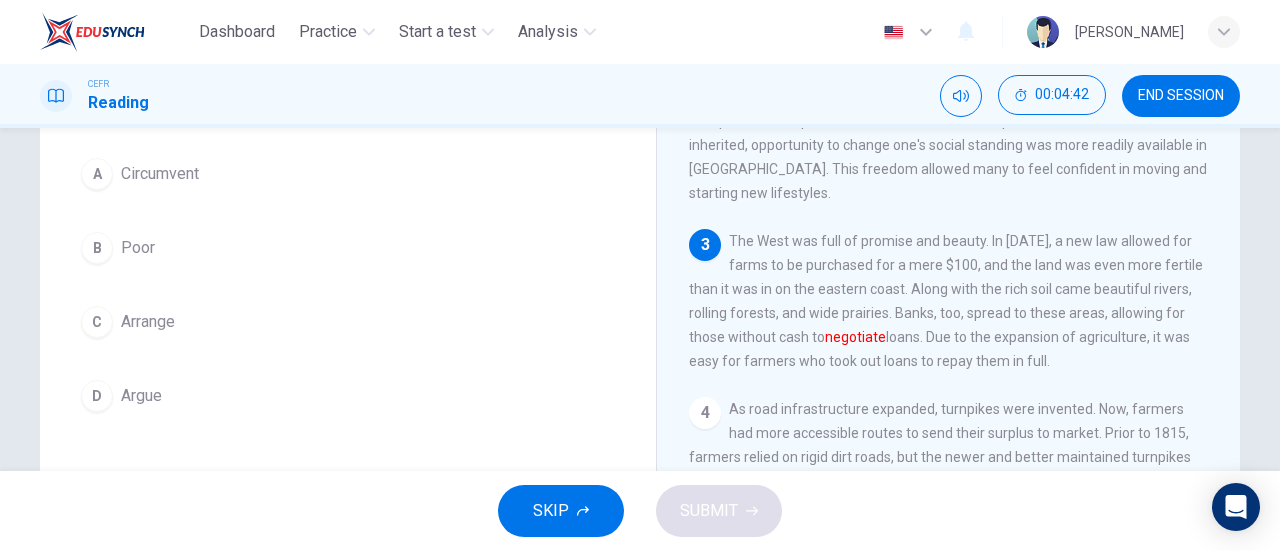 scroll, scrollTop: 446, scrollLeft: 0, axis: vertical 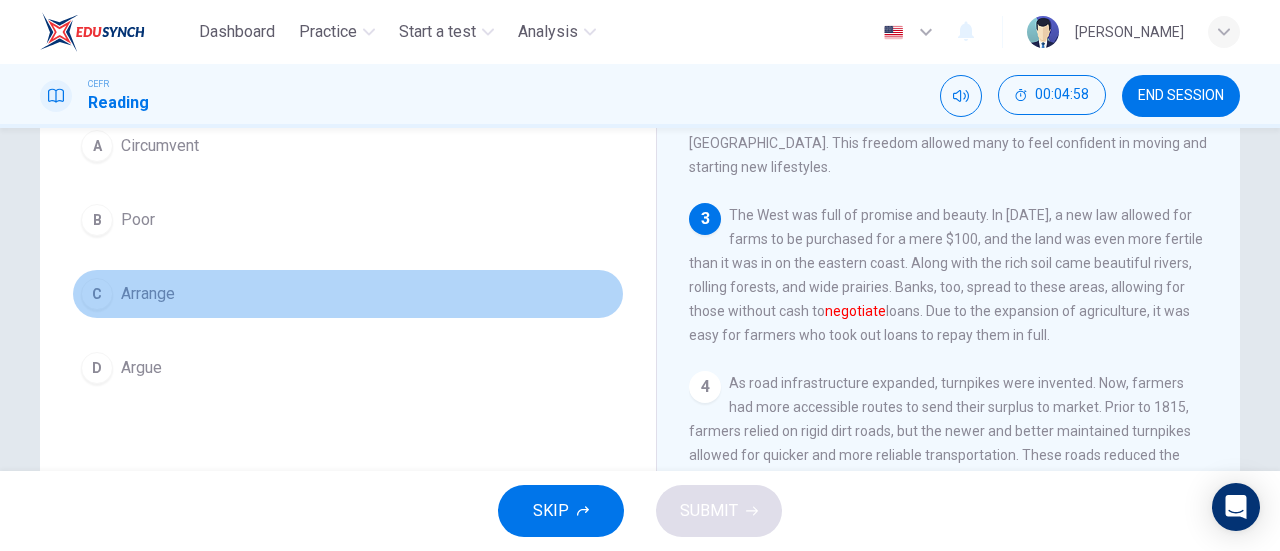 click on "C" at bounding box center [97, 294] 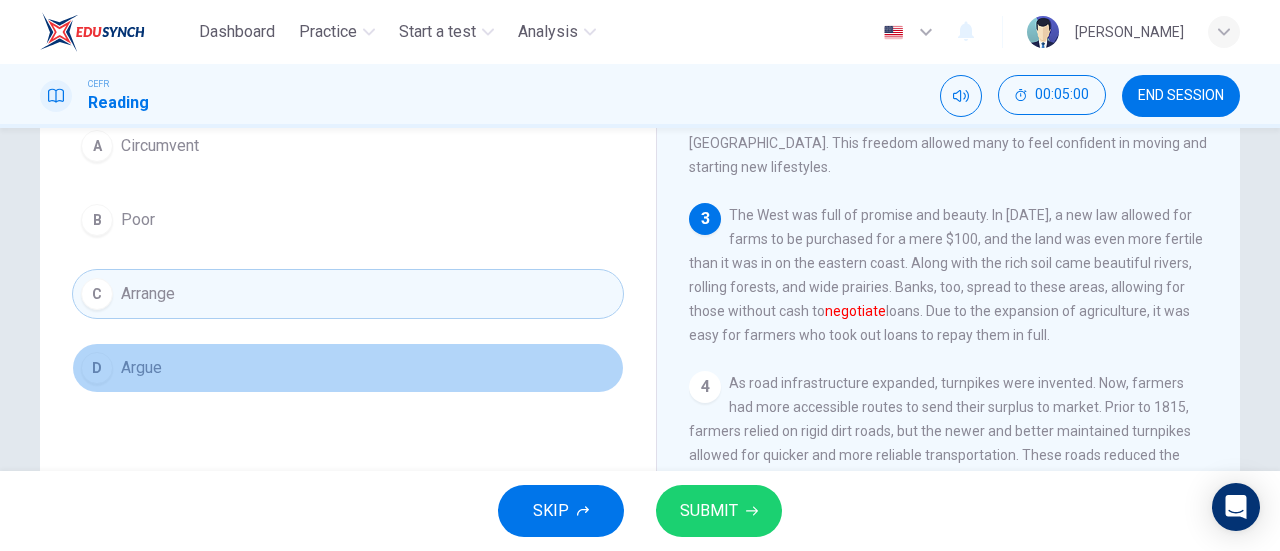 click on "D" at bounding box center [97, 368] 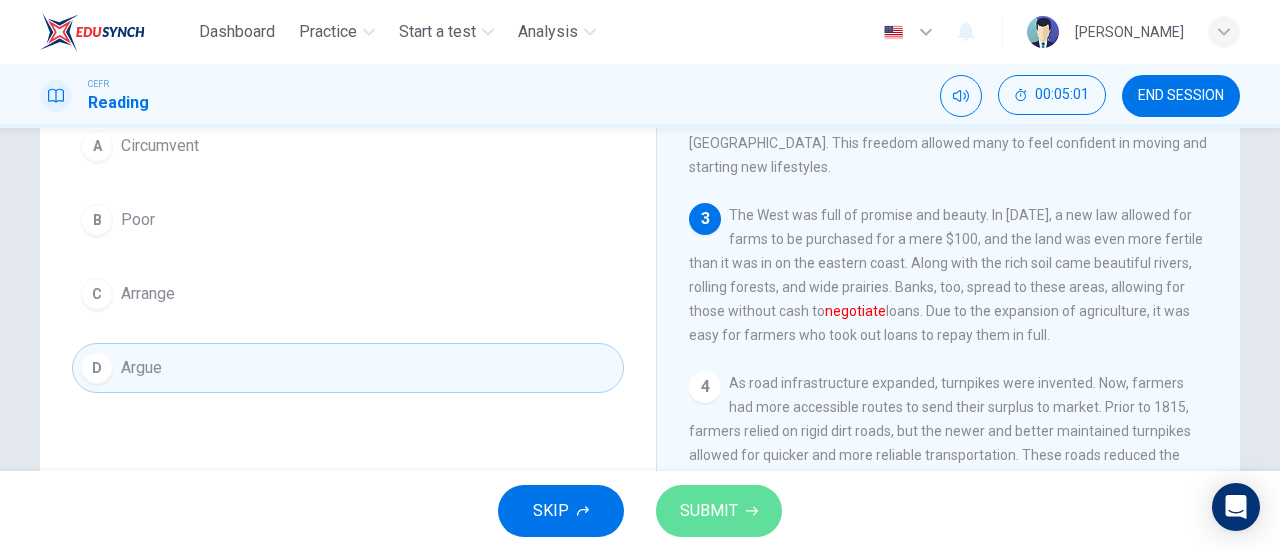click on "SUBMIT" at bounding box center (709, 511) 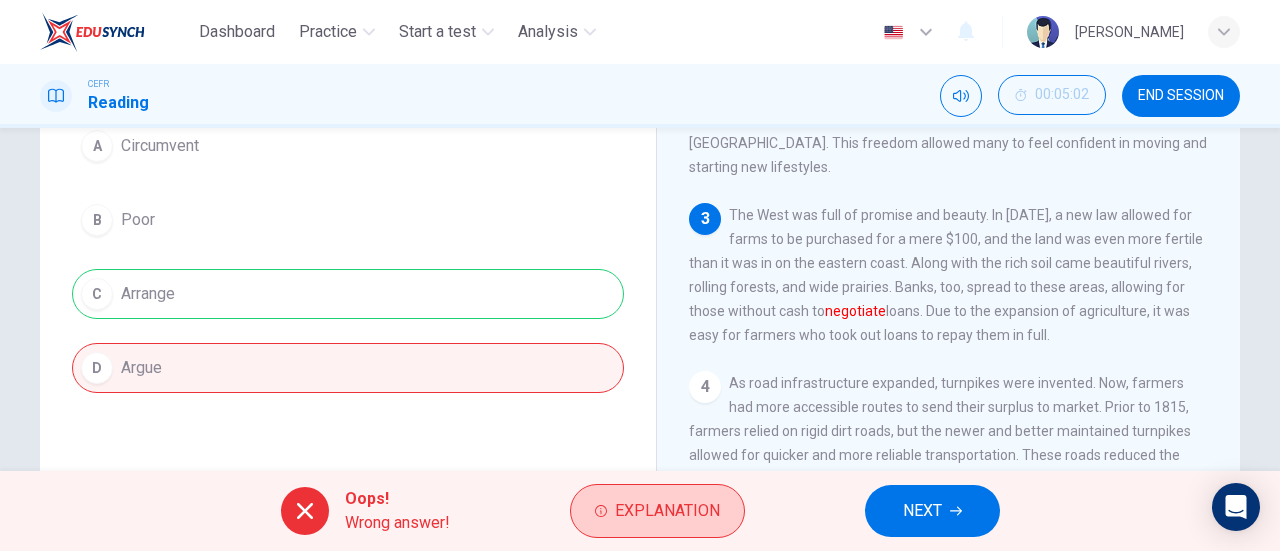 click on "Explanation" at bounding box center [667, 511] 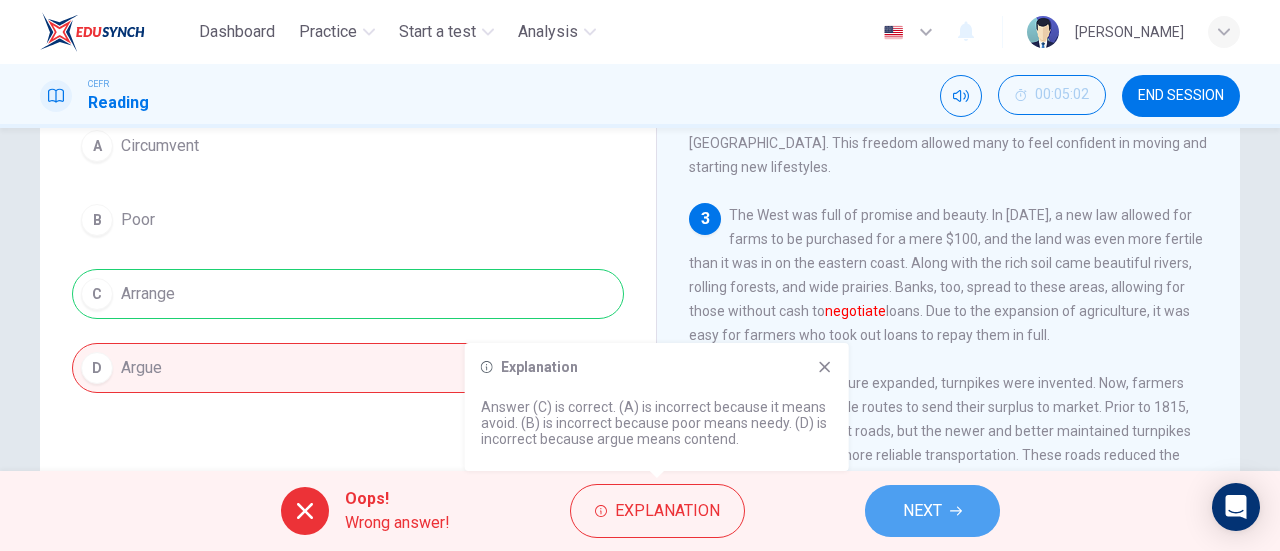 click on "NEXT" at bounding box center [922, 511] 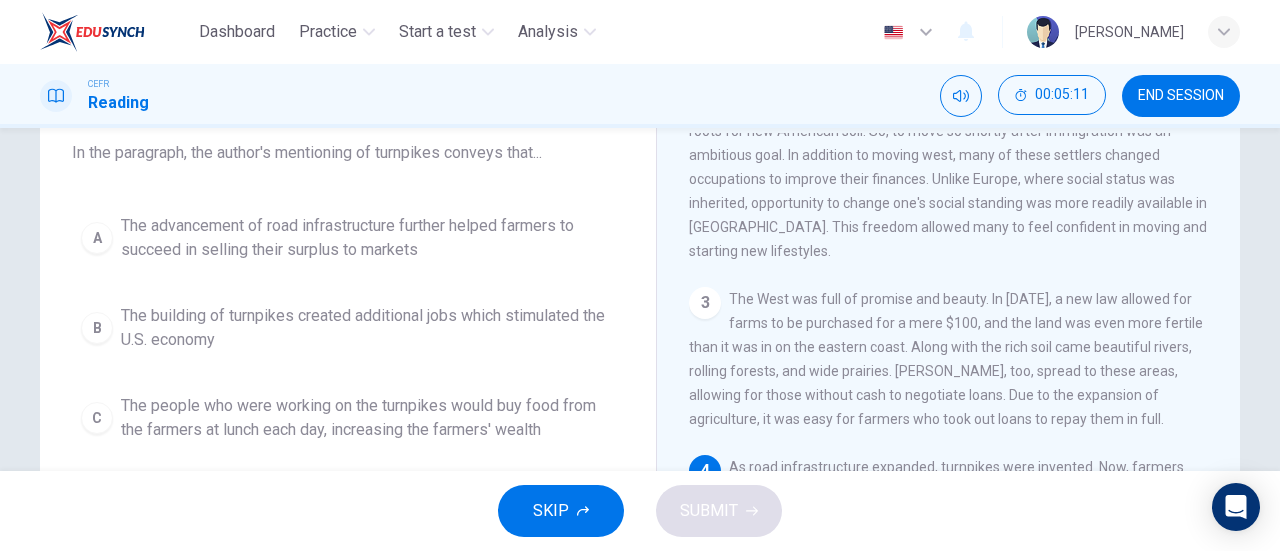 scroll, scrollTop: 124, scrollLeft: 0, axis: vertical 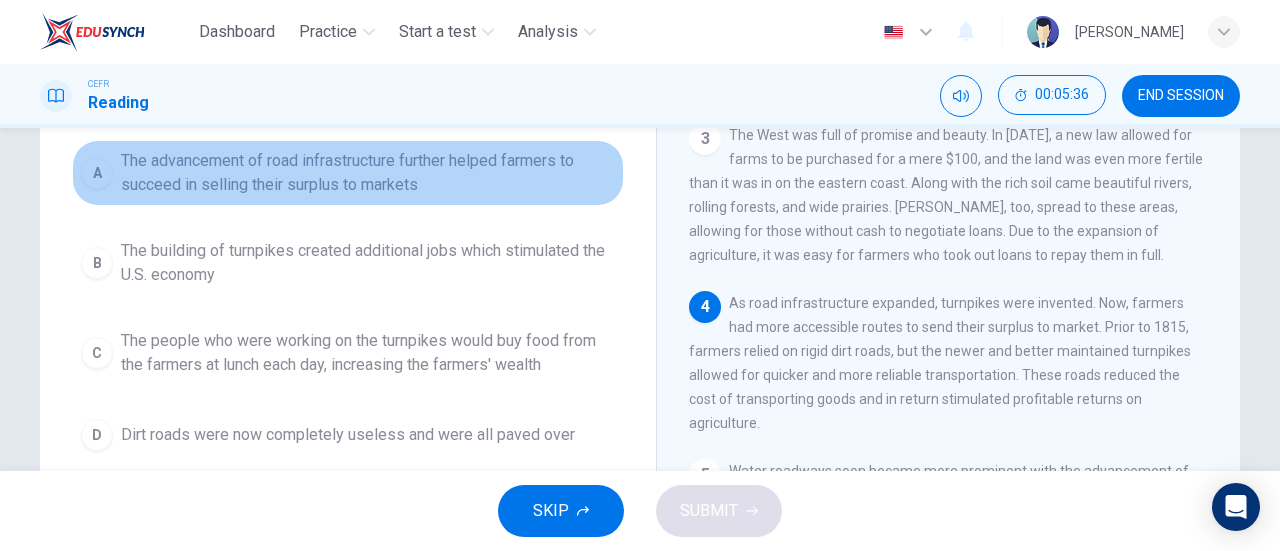 click on "A" at bounding box center [97, 173] 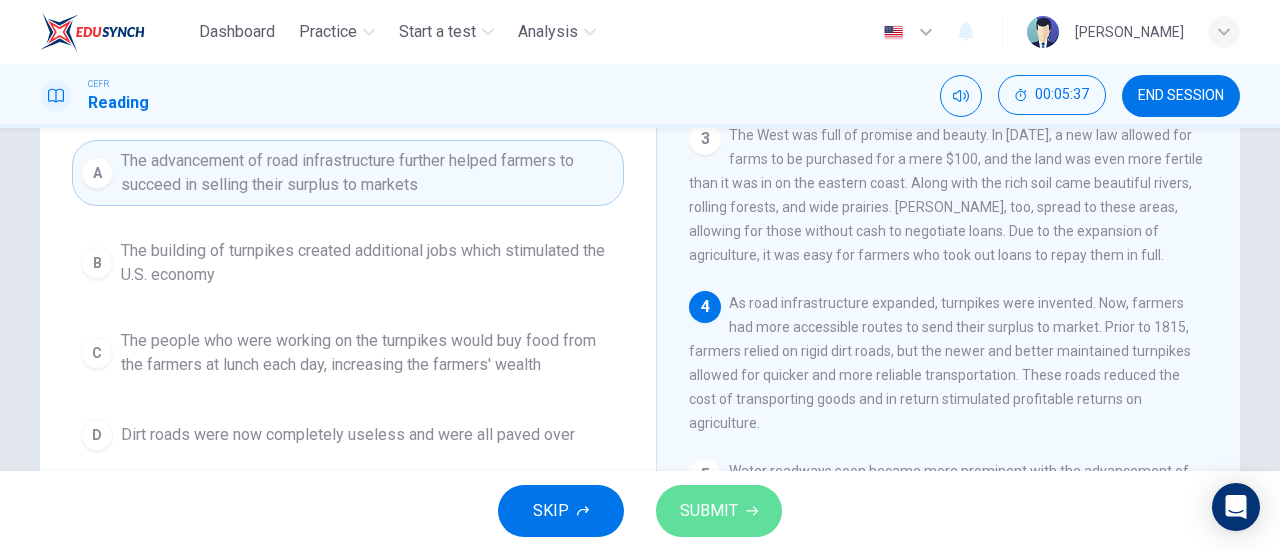 click on "SUBMIT" at bounding box center [709, 511] 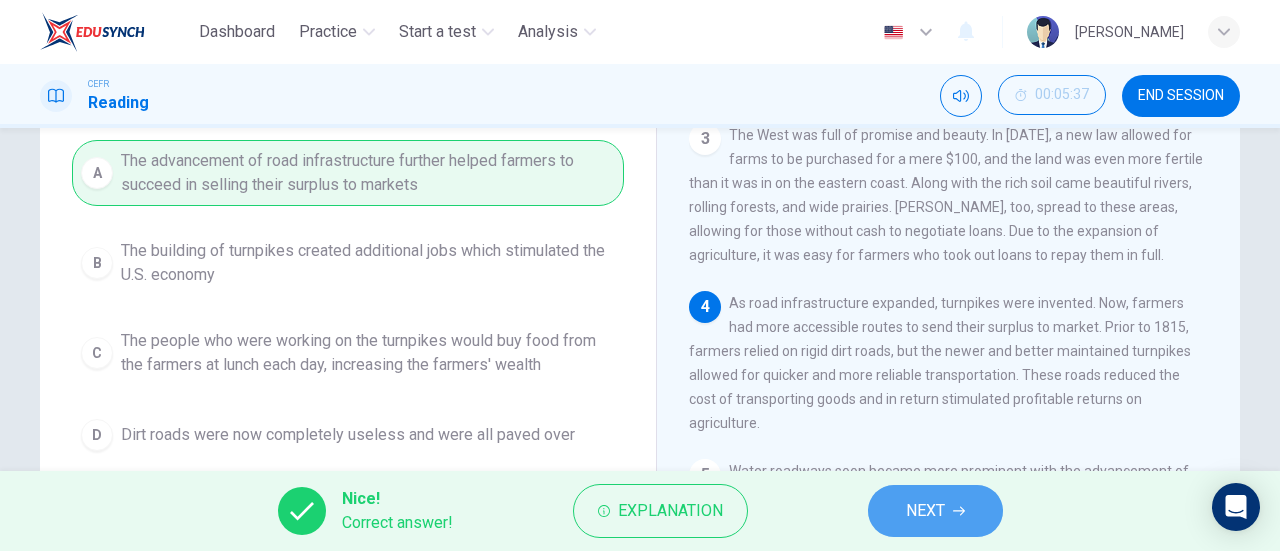 click on "NEXT" at bounding box center [935, 511] 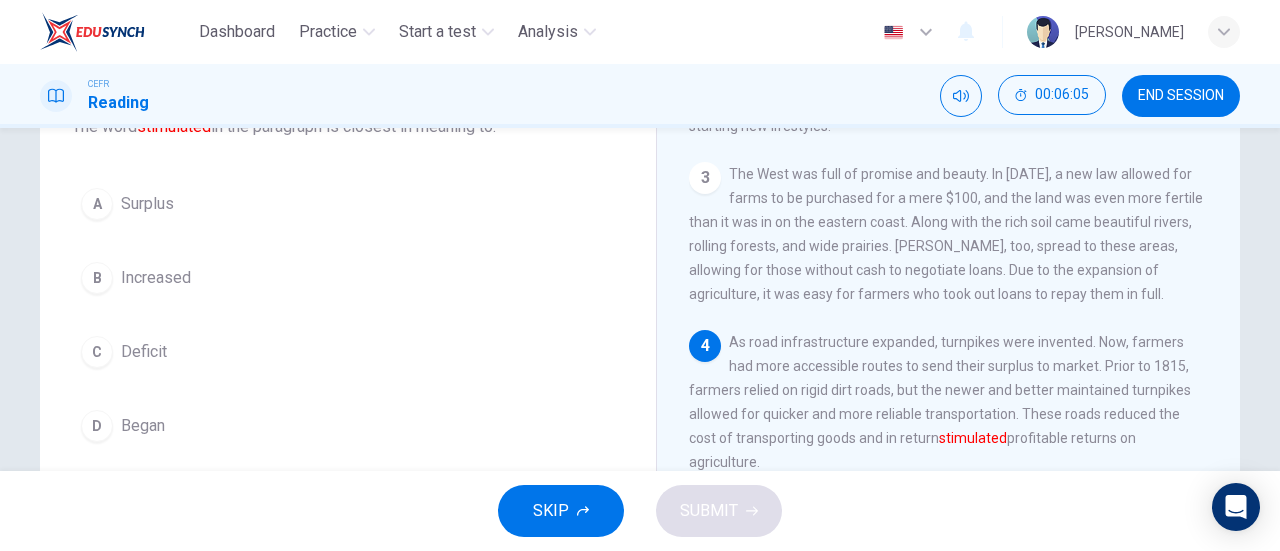 scroll, scrollTop: 146, scrollLeft: 0, axis: vertical 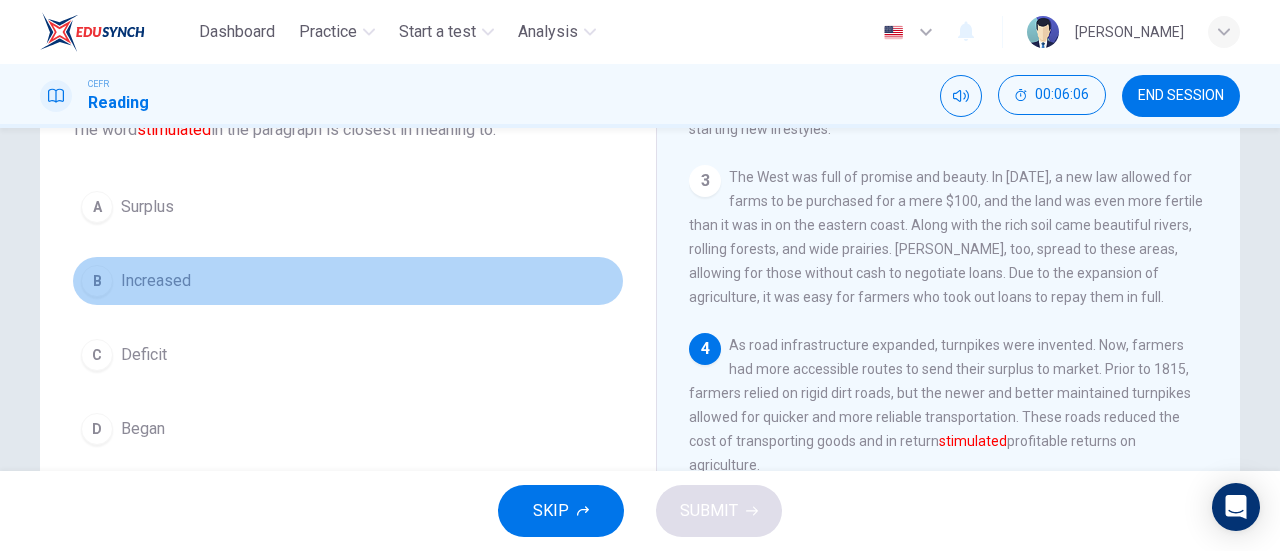 click on "B Increased" at bounding box center (348, 281) 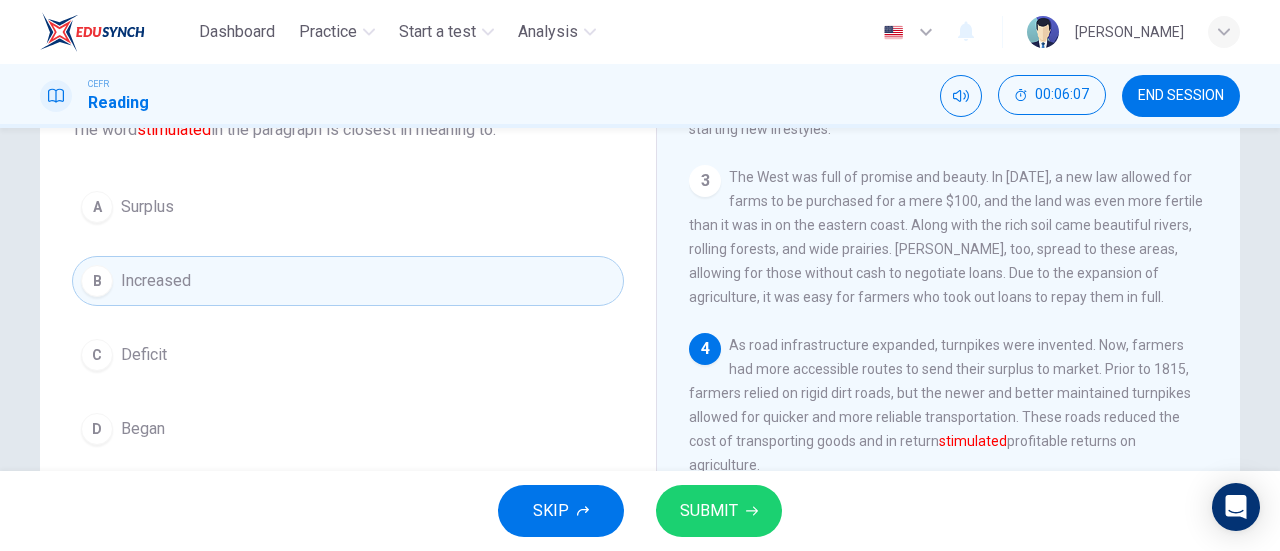 scroll, scrollTop: 216, scrollLeft: 0, axis: vertical 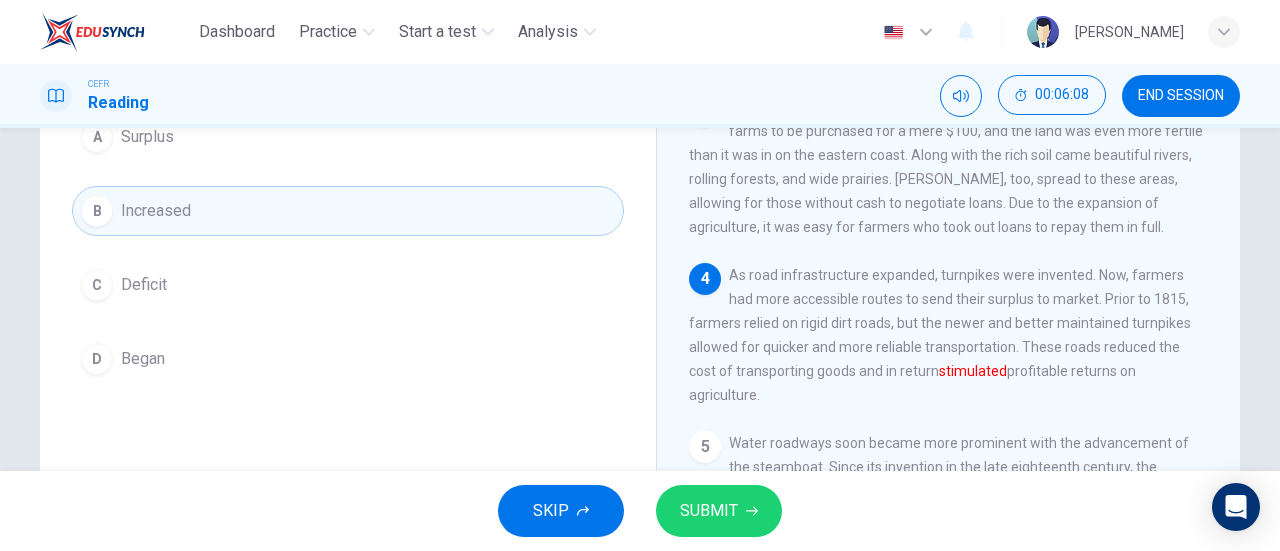 click on "SUBMIT" at bounding box center [719, 511] 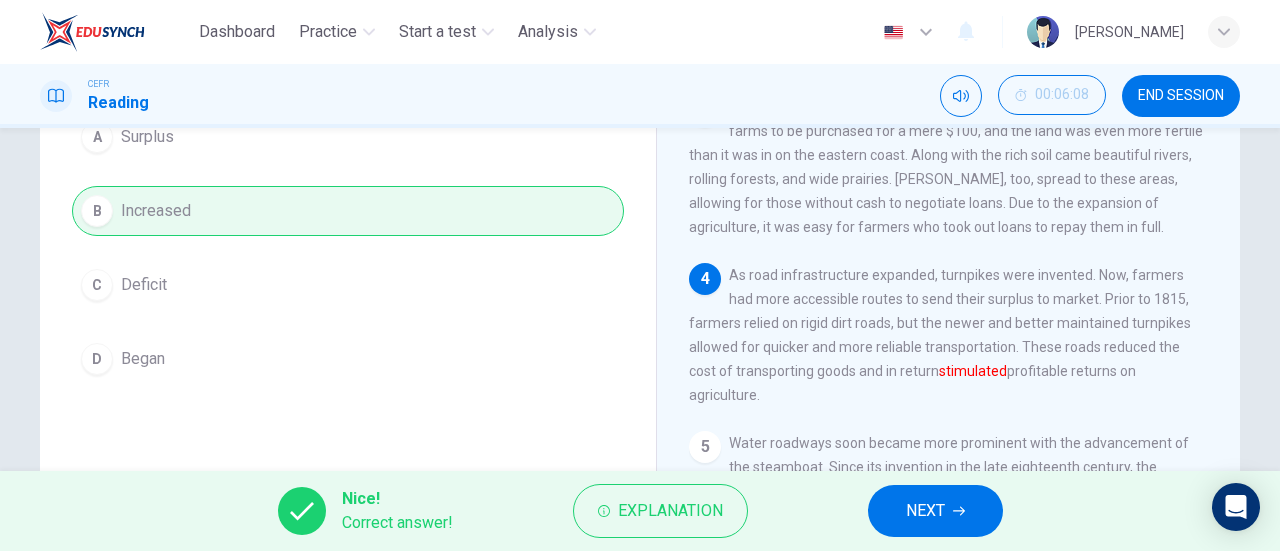 drag, startPoint x: 907, startPoint y: 513, endPoint x: 897, endPoint y: 465, distance: 49.0306 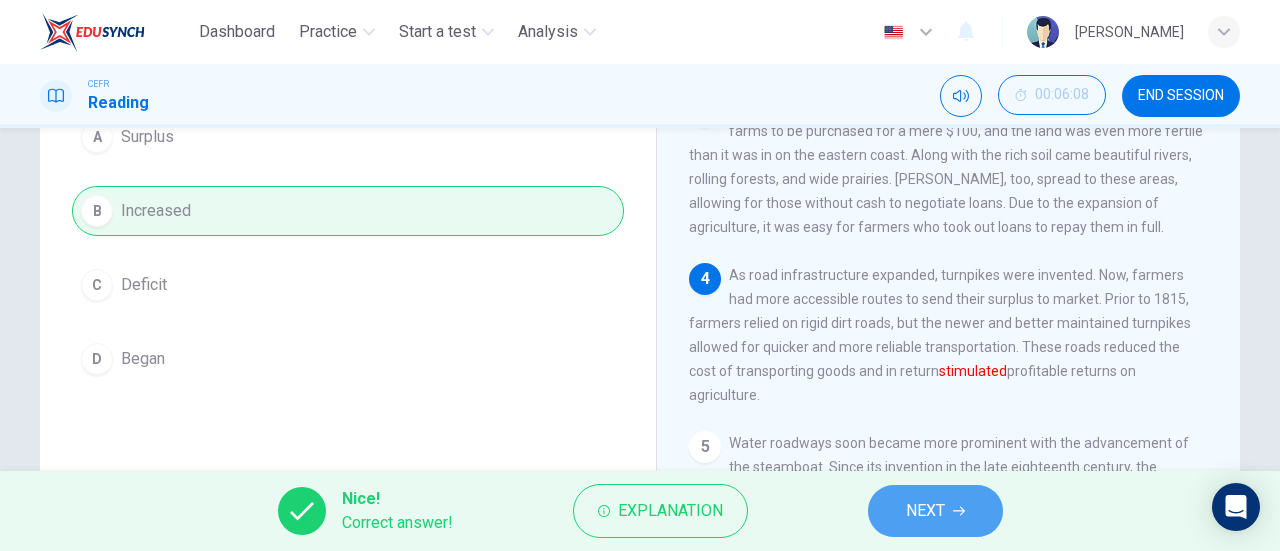 click on "NEXT" at bounding box center [925, 511] 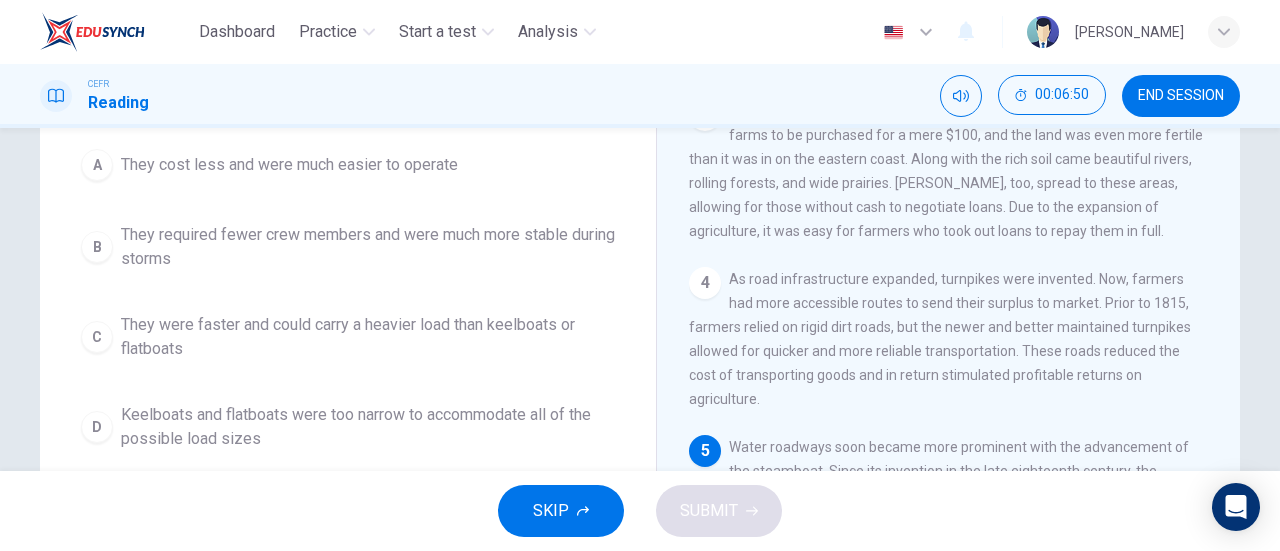 scroll, scrollTop: 200, scrollLeft: 0, axis: vertical 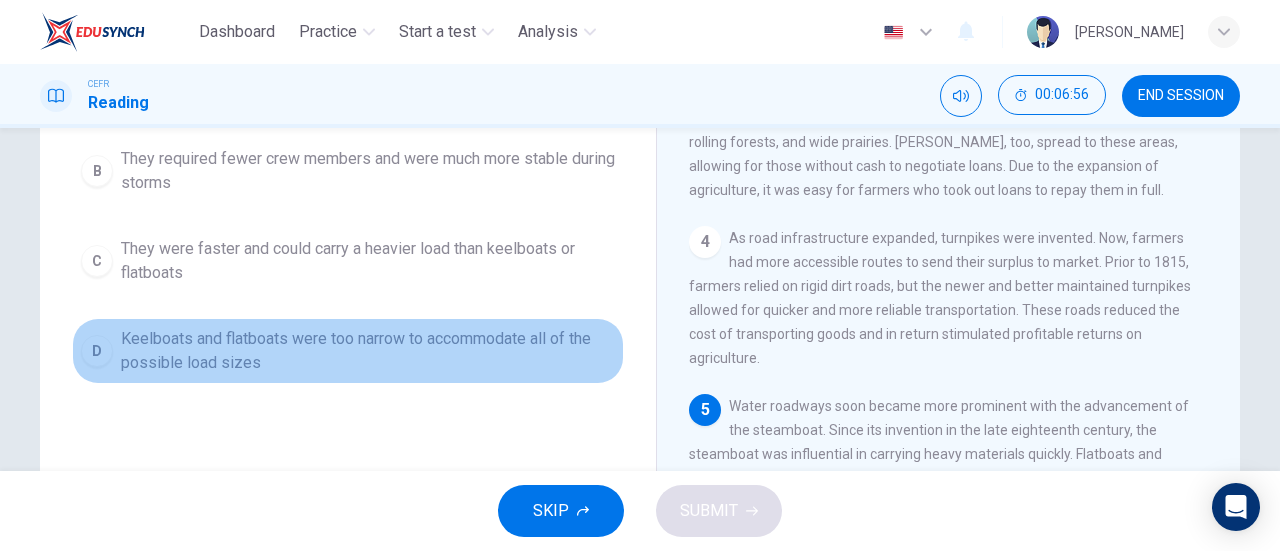 click on "D" at bounding box center (97, 351) 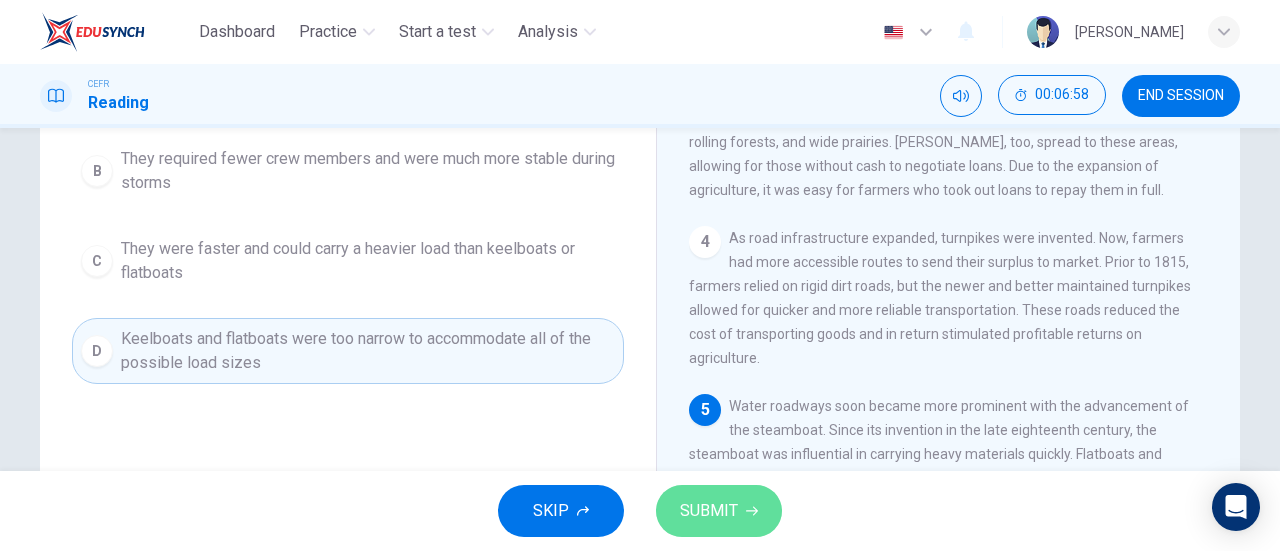 click on "SUBMIT" at bounding box center [709, 511] 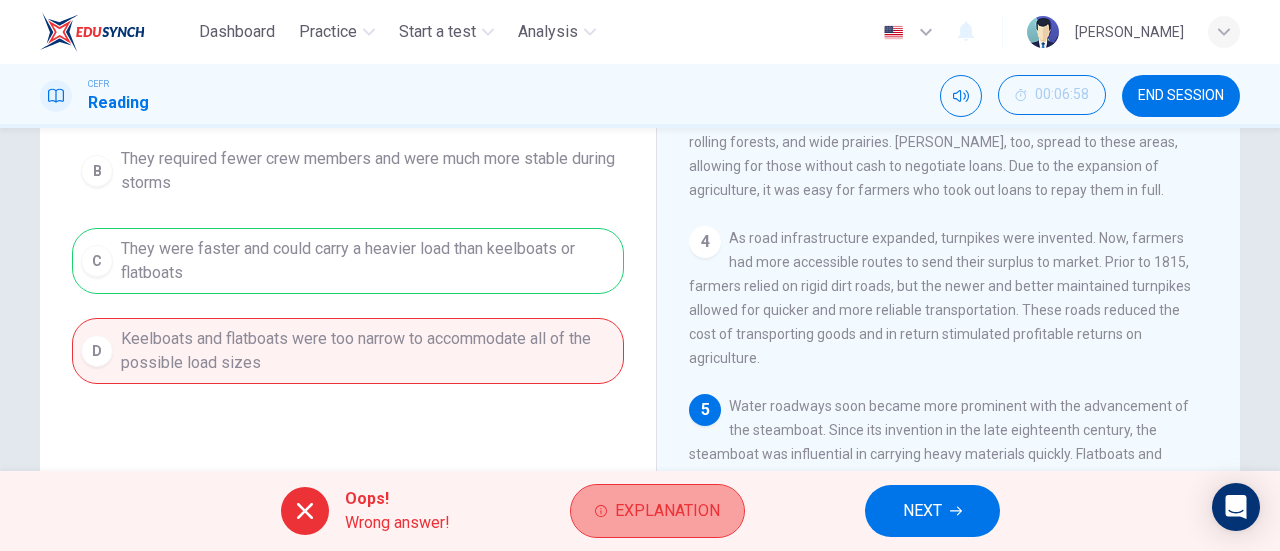 click on "Explanation" at bounding box center [657, 511] 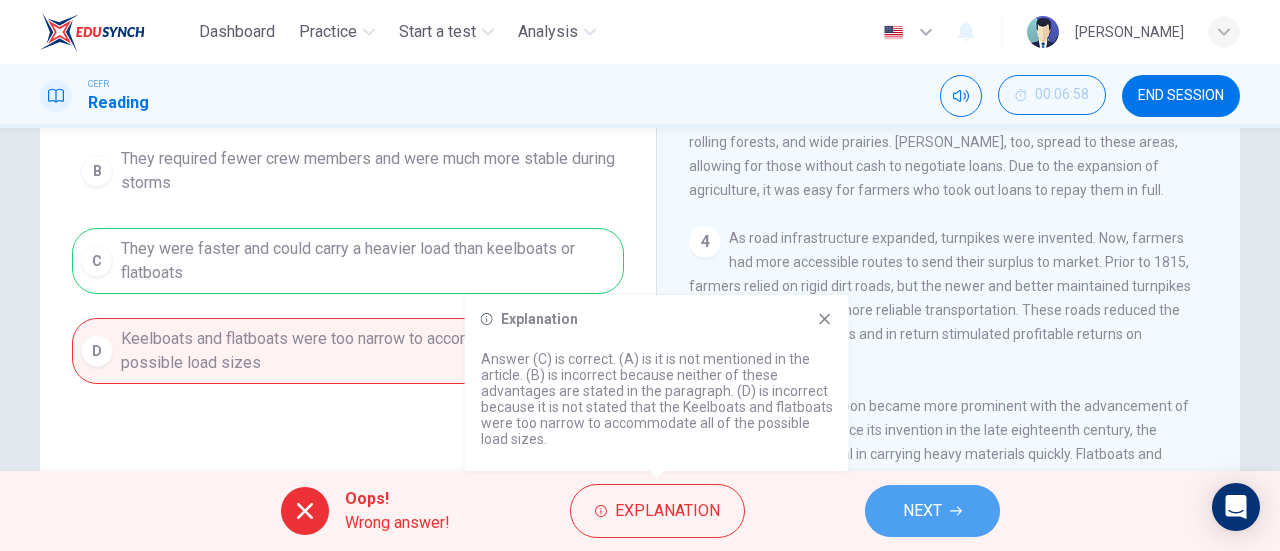 click on "NEXT" at bounding box center (932, 511) 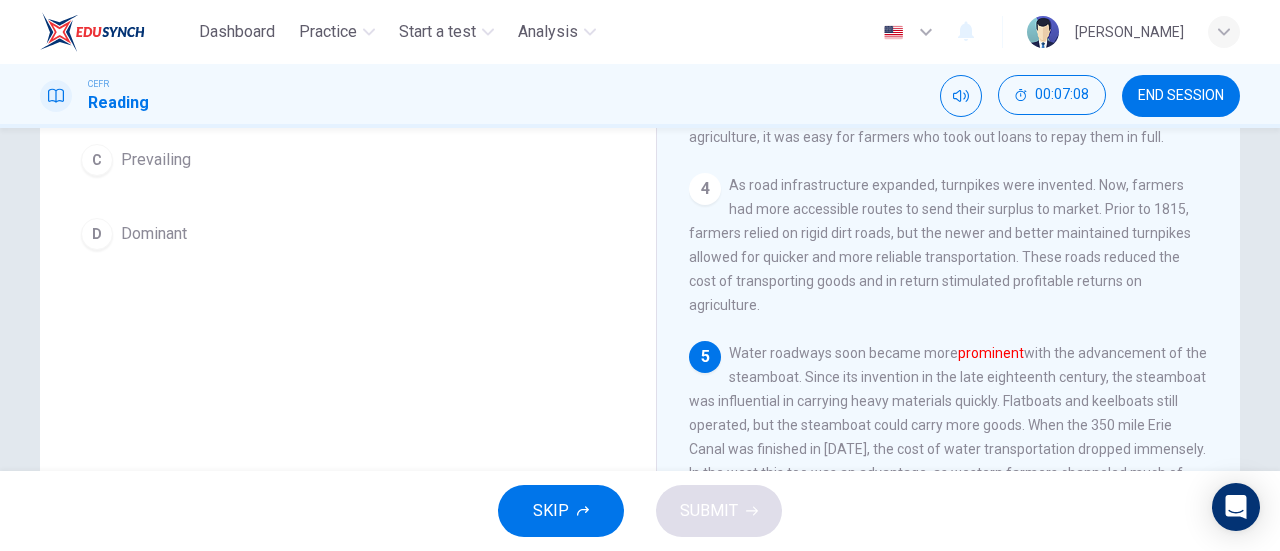 scroll, scrollTop: 342, scrollLeft: 0, axis: vertical 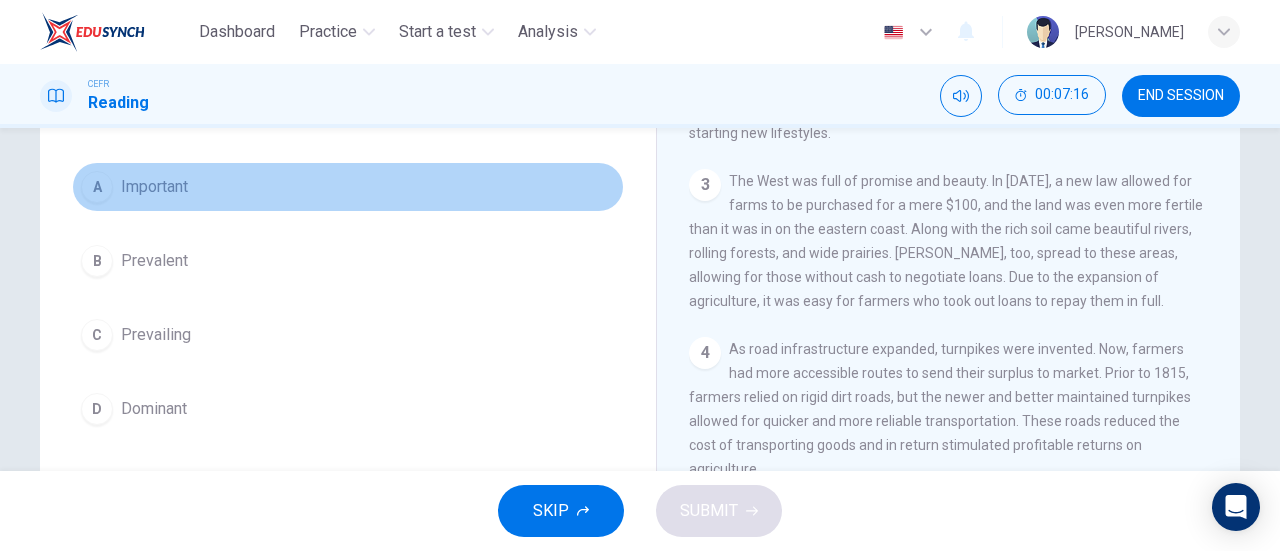 click on "A Important" at bounding box center [348, 187] 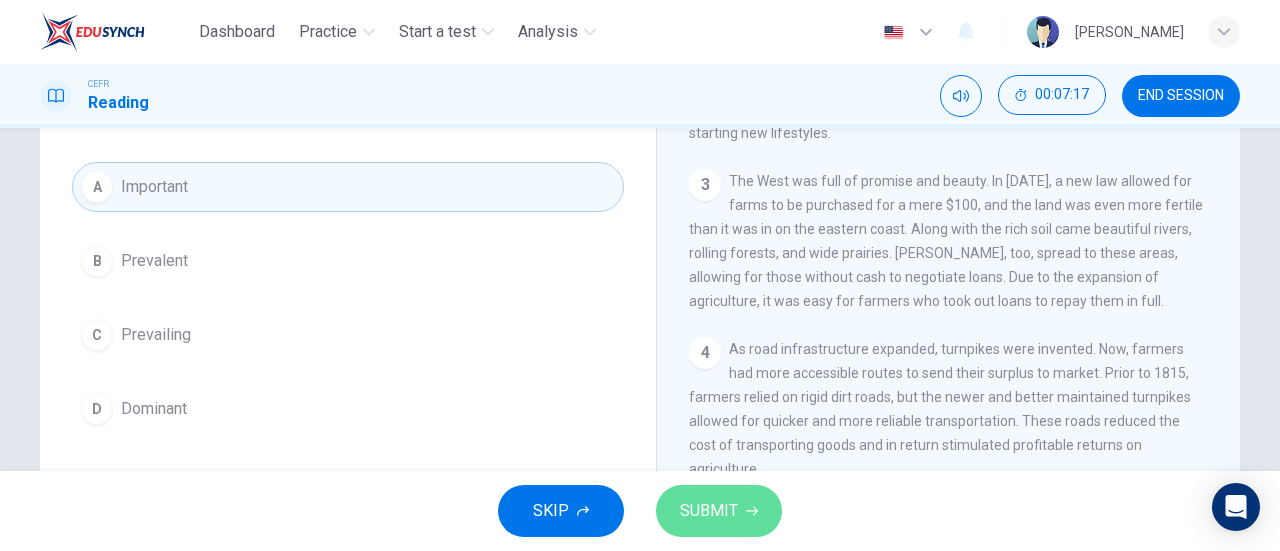 click on "SUBMIT" at bounding box center [709, 511] 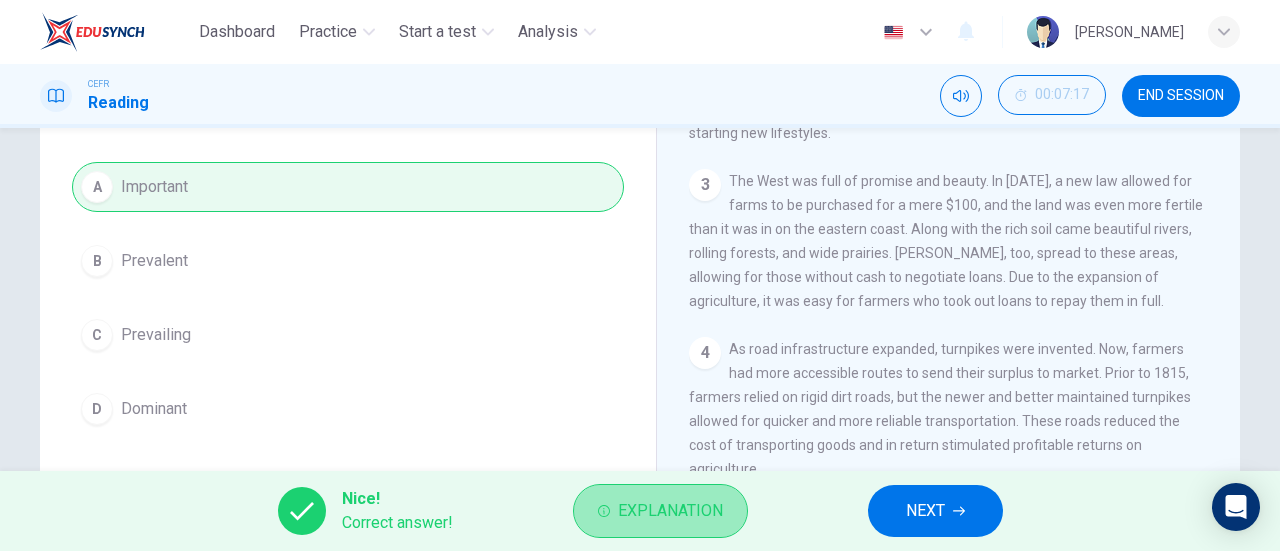 click on "Explanation" at bounding box center (670, 511) 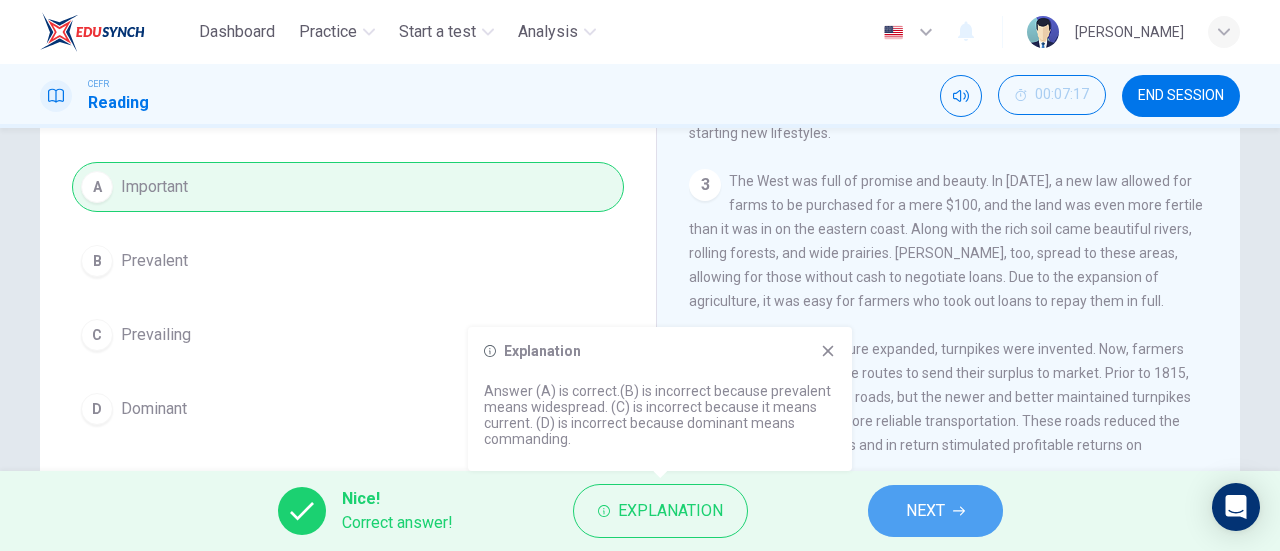 click on "NEXT" at bounding box center (935, 511) 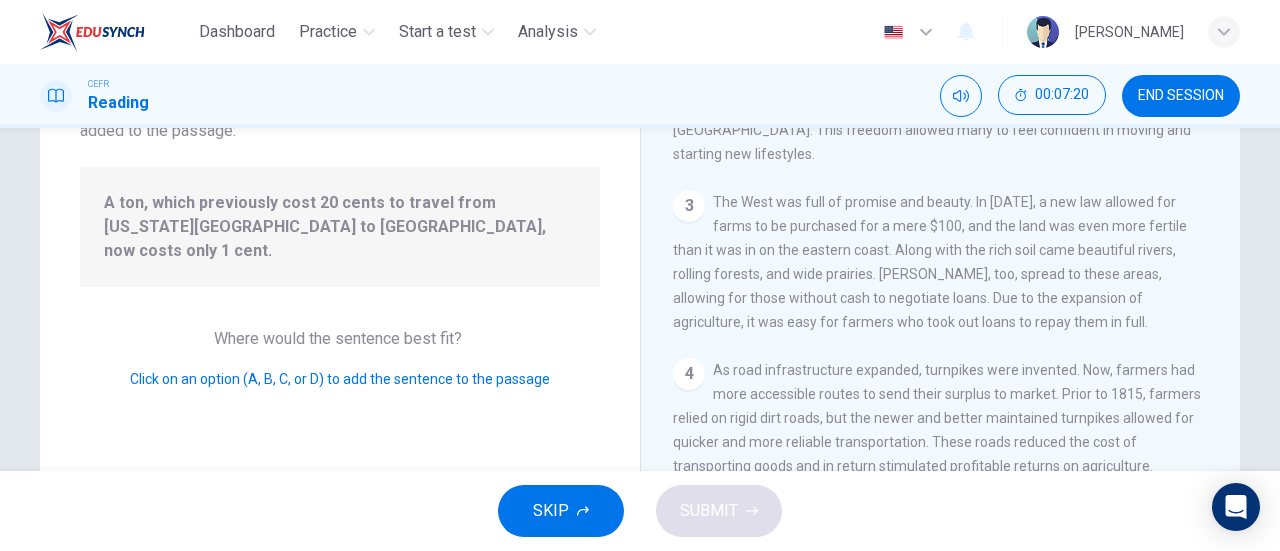scroll, scrollTop: 489, scrollLeft: 0, axis: vertical 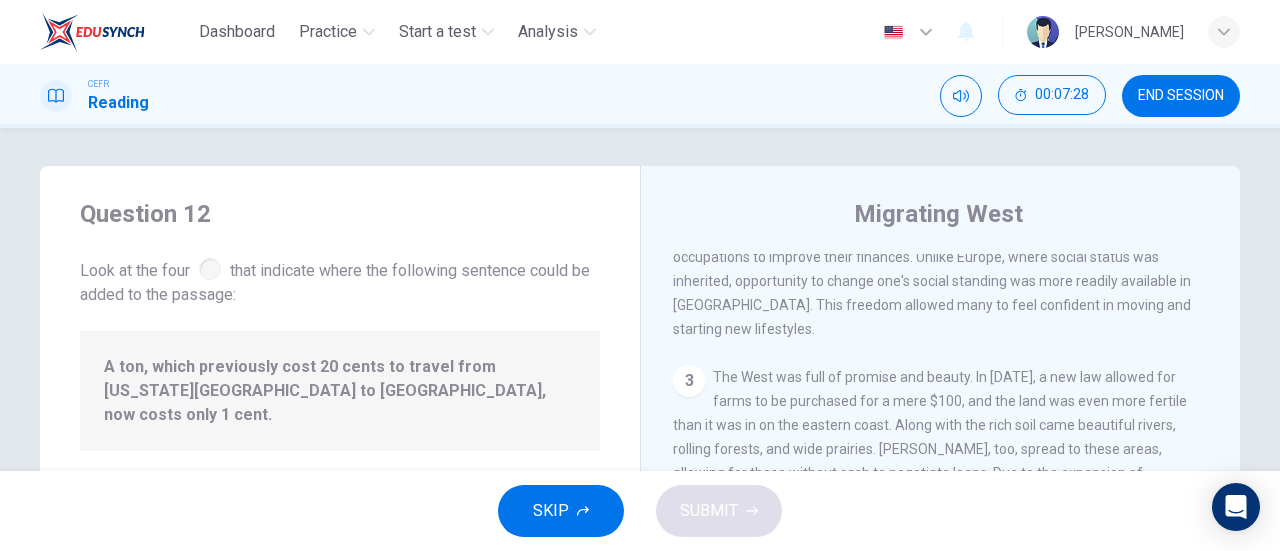drag, startPoint x: 506, startPoint y: 265, endPoint x: 234, endPoint y: 315, distance: 276.5574 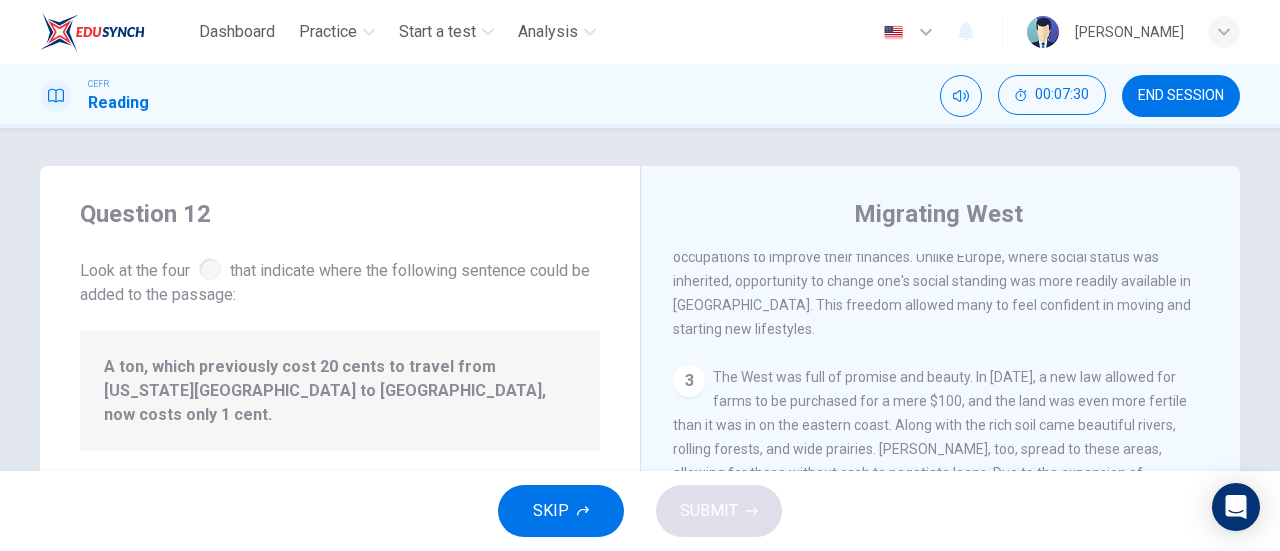 click at bounding box center (210, 269) 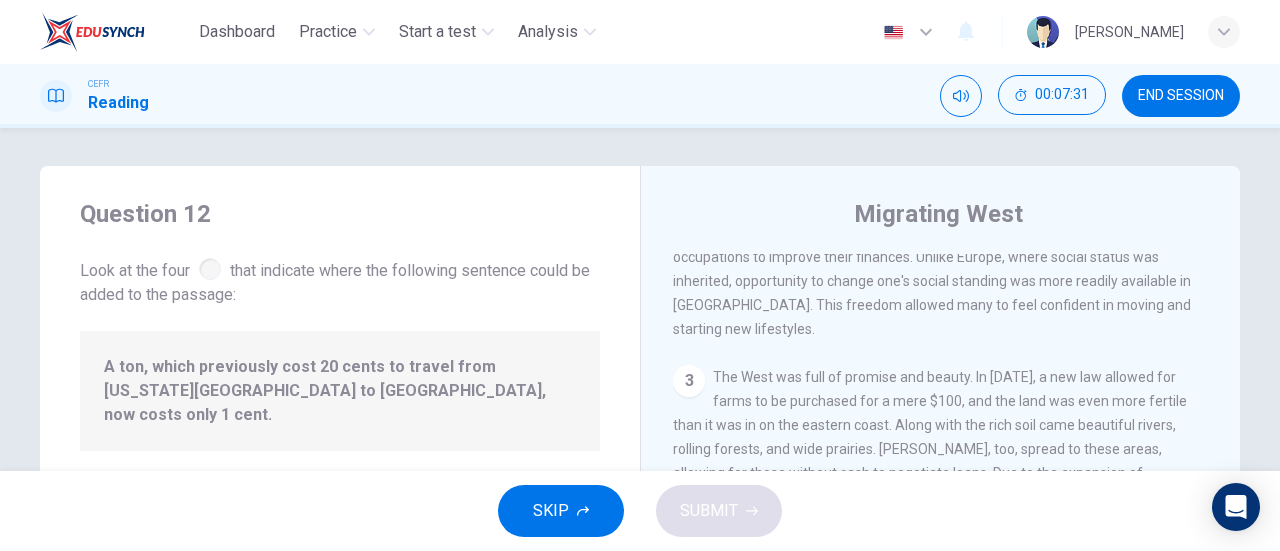 scroll, scrollTop: 534, scrollLeft: 0, axis: vertical 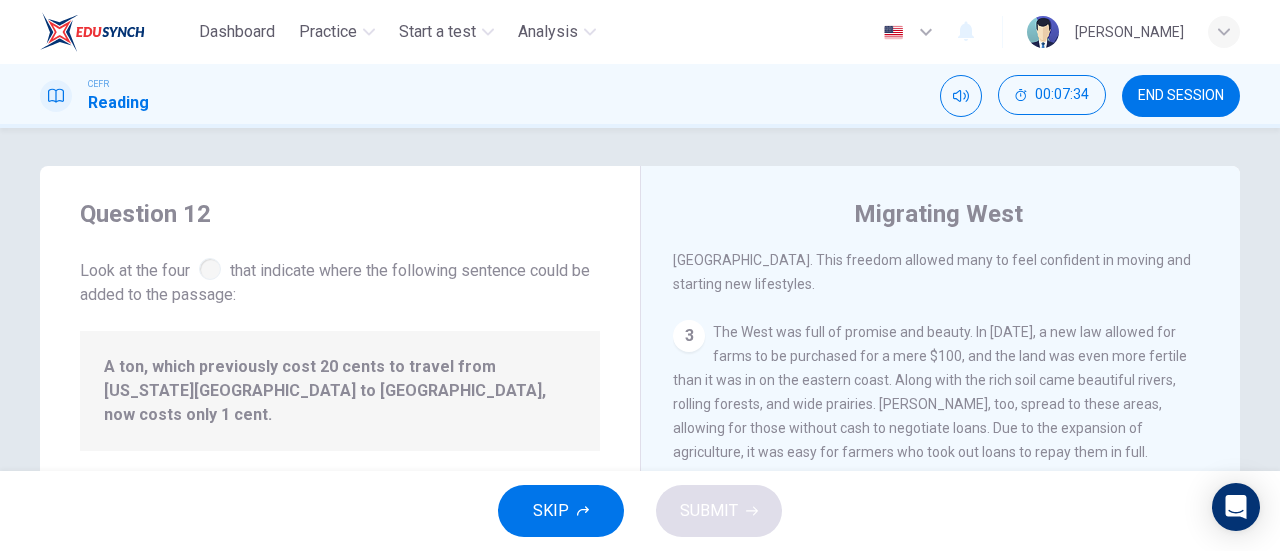 click on "3" at bounding box center (689, 336) 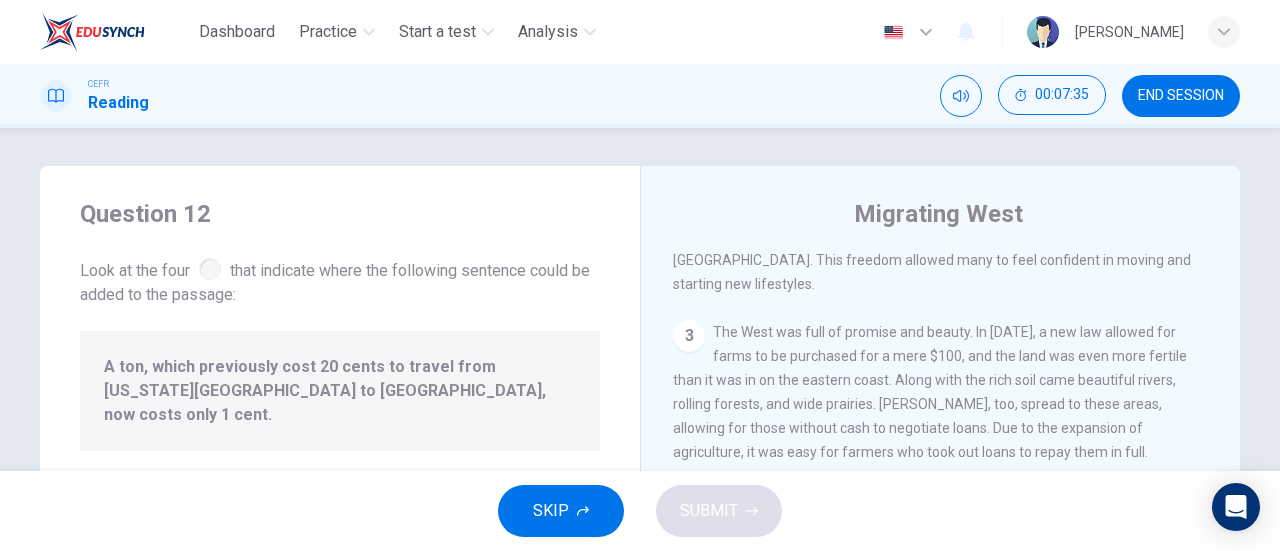 click on "3" at bounding box center (689, 336) 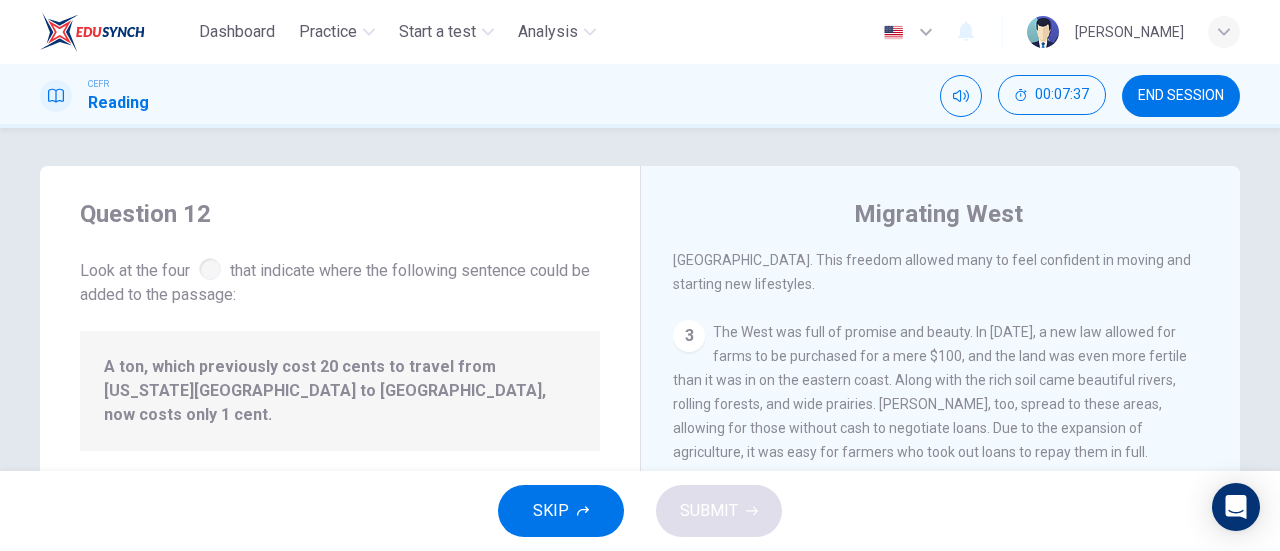 click on "3 The West was full of promise and beauty. In [DATE], a new law allowed for farms to be purchased for a mere $100, and the land was even more fertile than it was in on the eastern coast. Along with the rich soil came beautiful rivers, rolling forests, and wide prairies. [PERSON_NAME], too, spread to these areas, allowing for those without cash to negotiate loans. Due to the expansion of agriculture, it was easy for farmers who took out loans to repay them in full." at bounding box center (941, 392) 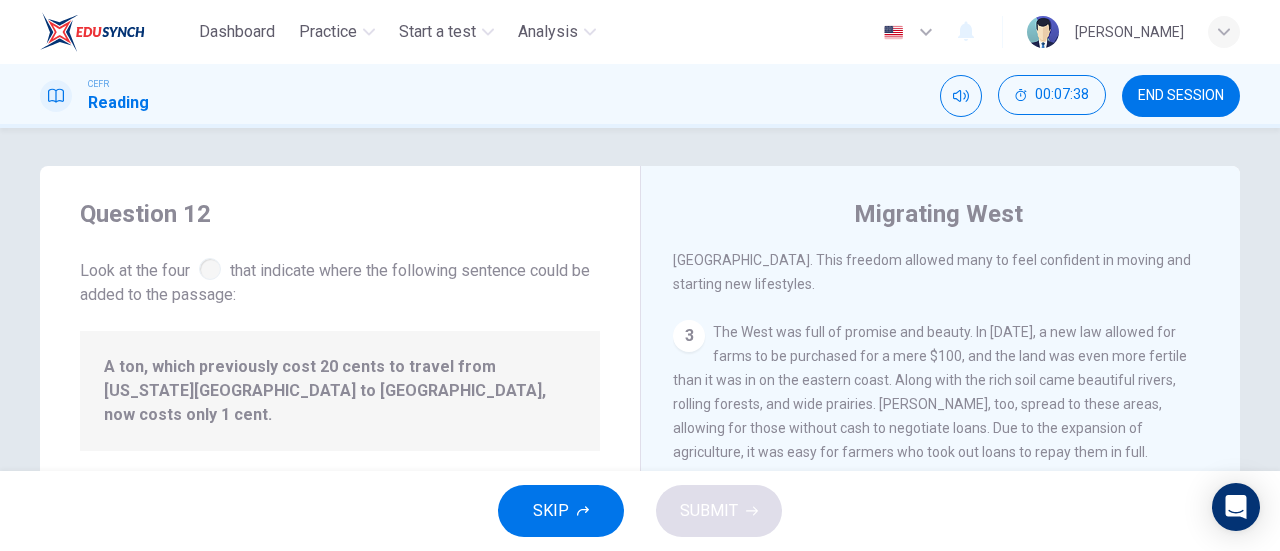 click at bounding box center (210, 269) 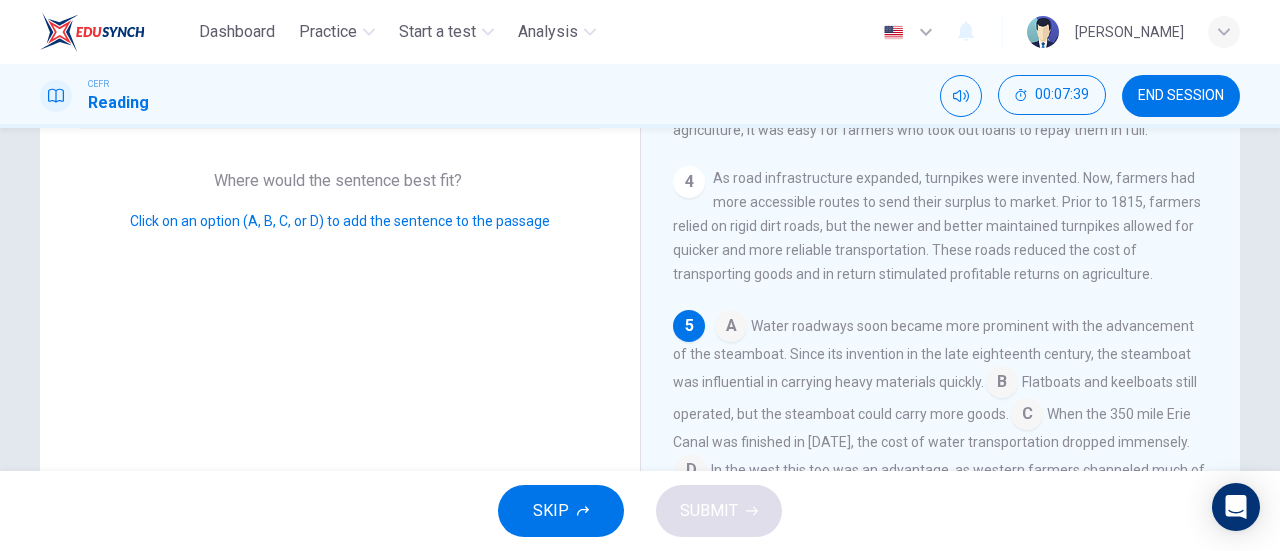 scroll, scrollTop: 432, scrollLeft: 0, axis: vertical 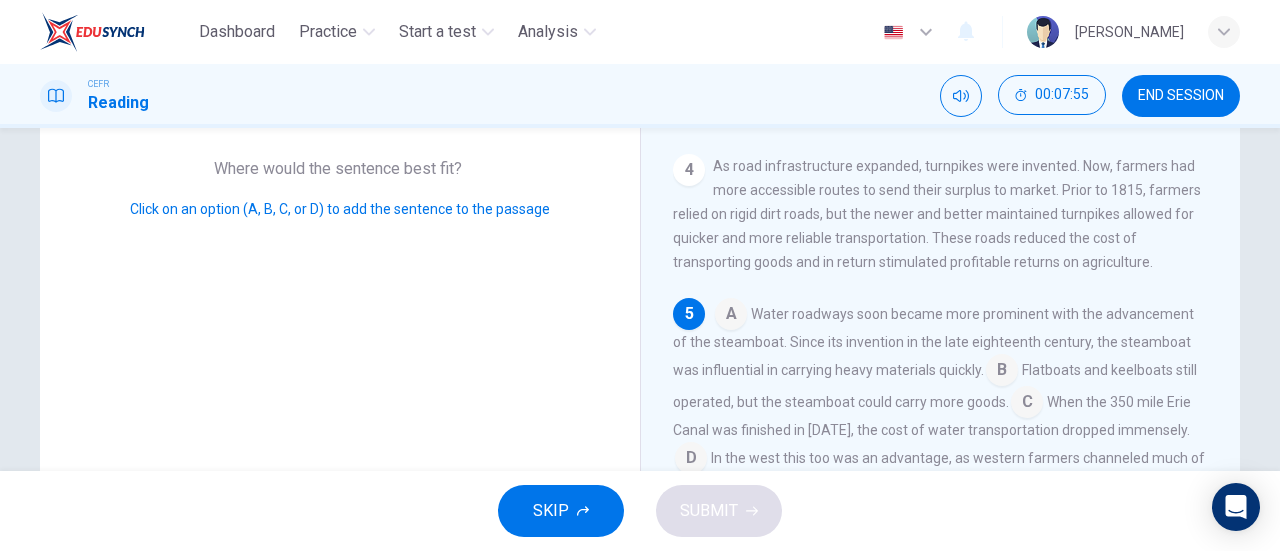 click at bounding box center (1027, 404) 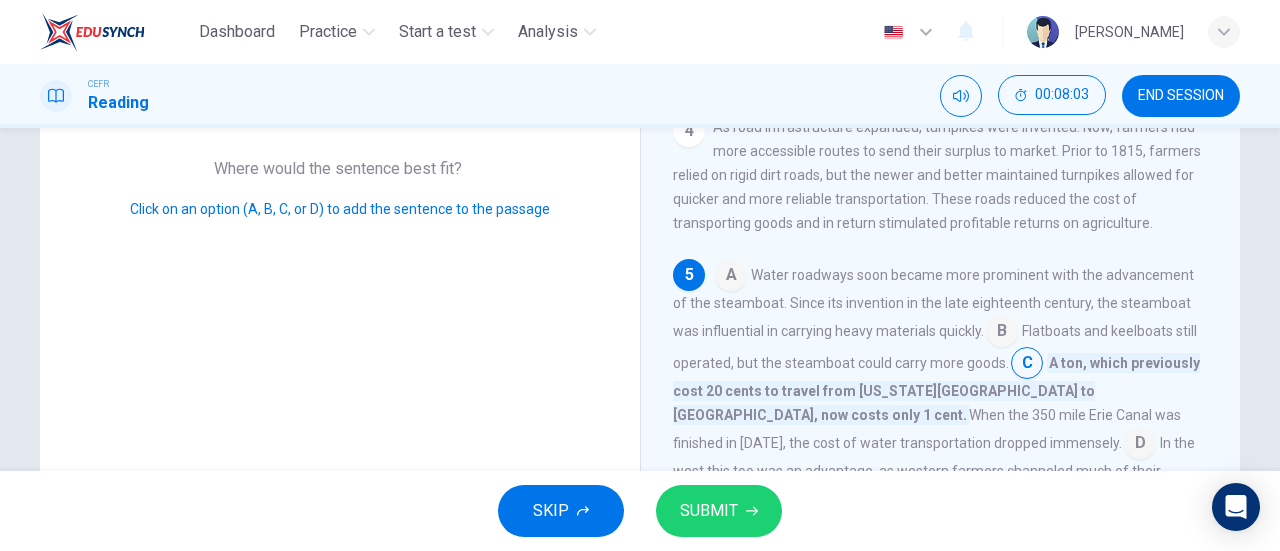 scroll, scrollTop: 582, scrollLeft: 0, axis: vertical 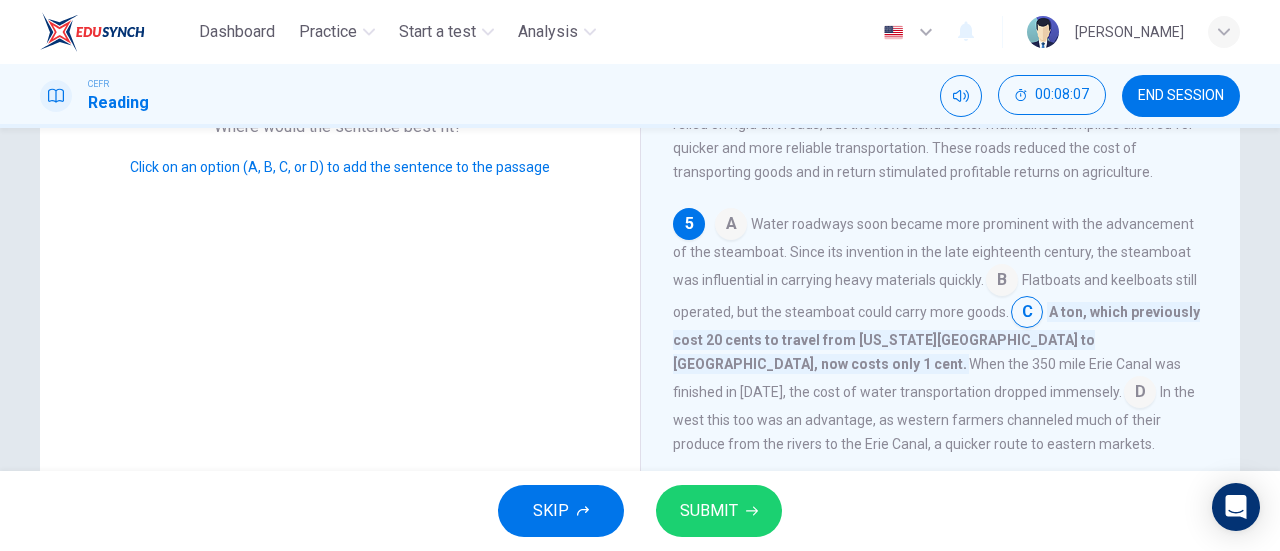 click at bounding box center (1140, 394) 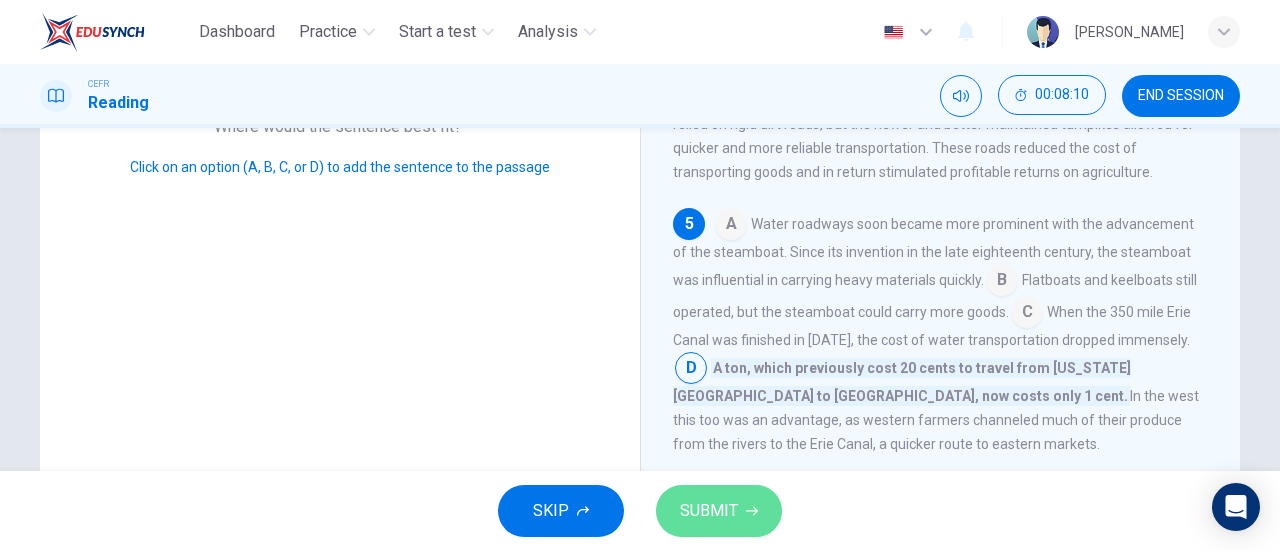 click on "SUBMIT" at bounding box center [719, 511] 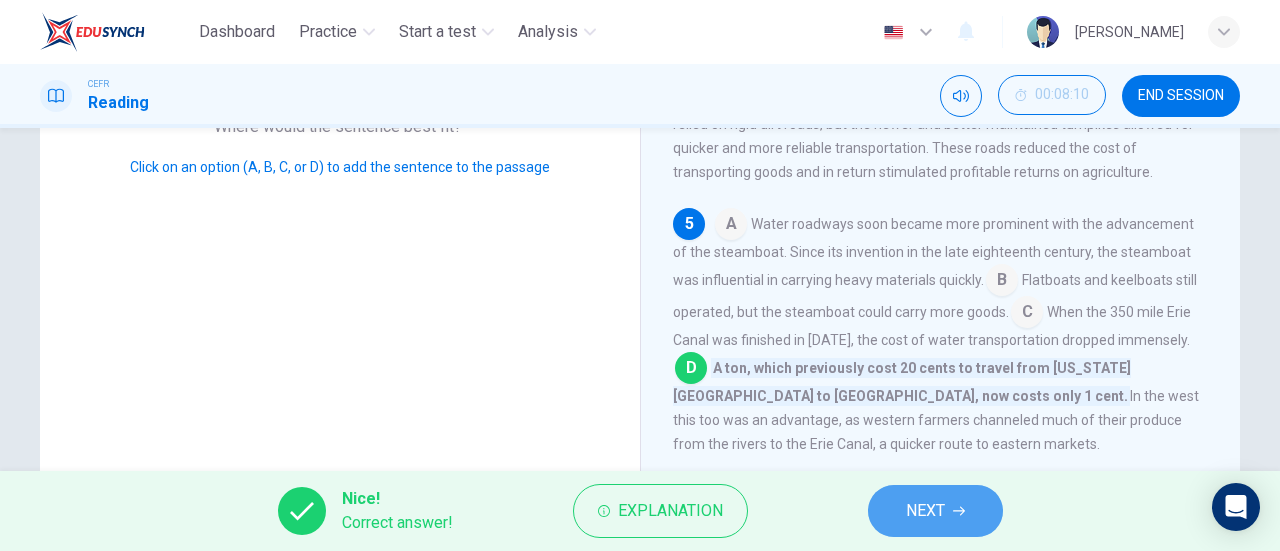 click on "NEXT" at bounding box center [935, 511] 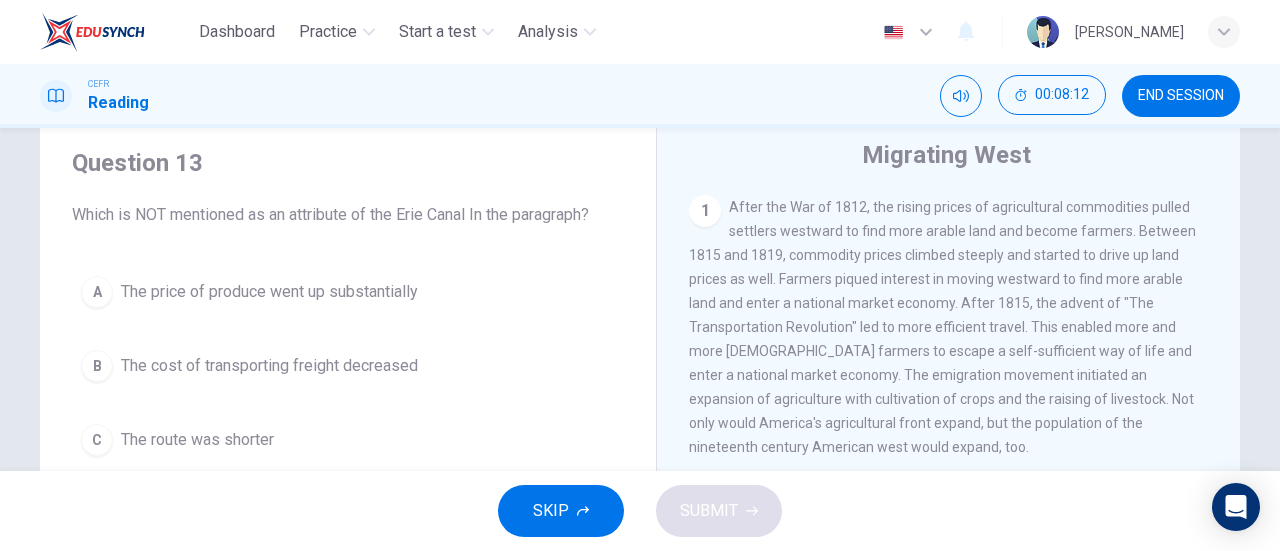 scroll, scrollTop: 59, scrollLeft: 0, axis: vertical 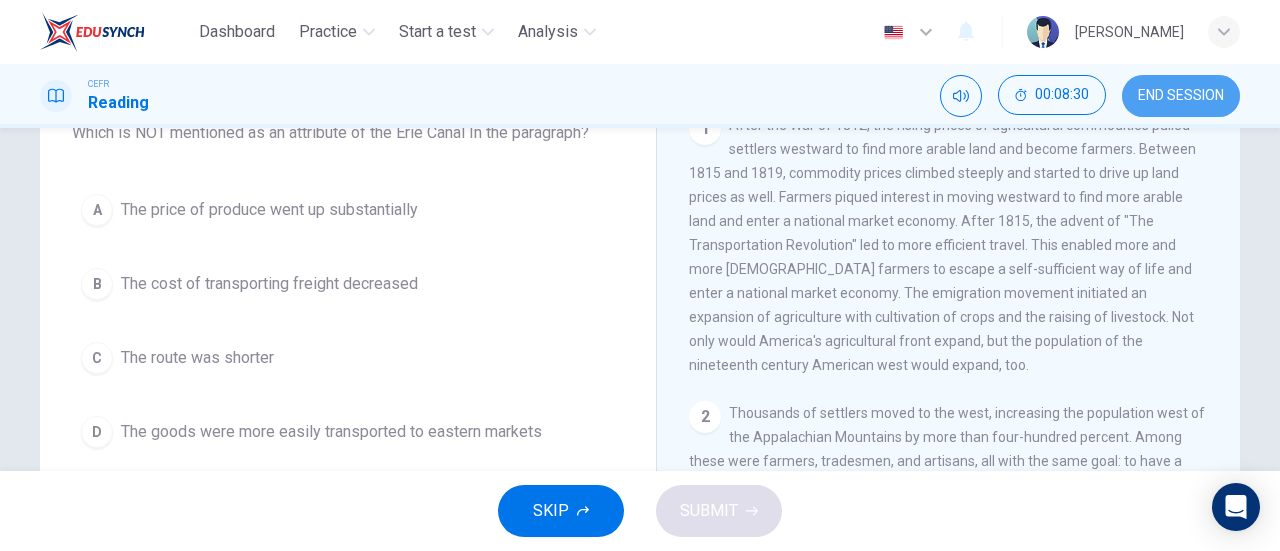 click on "END SESSION" at bounding box center [1181, 96] 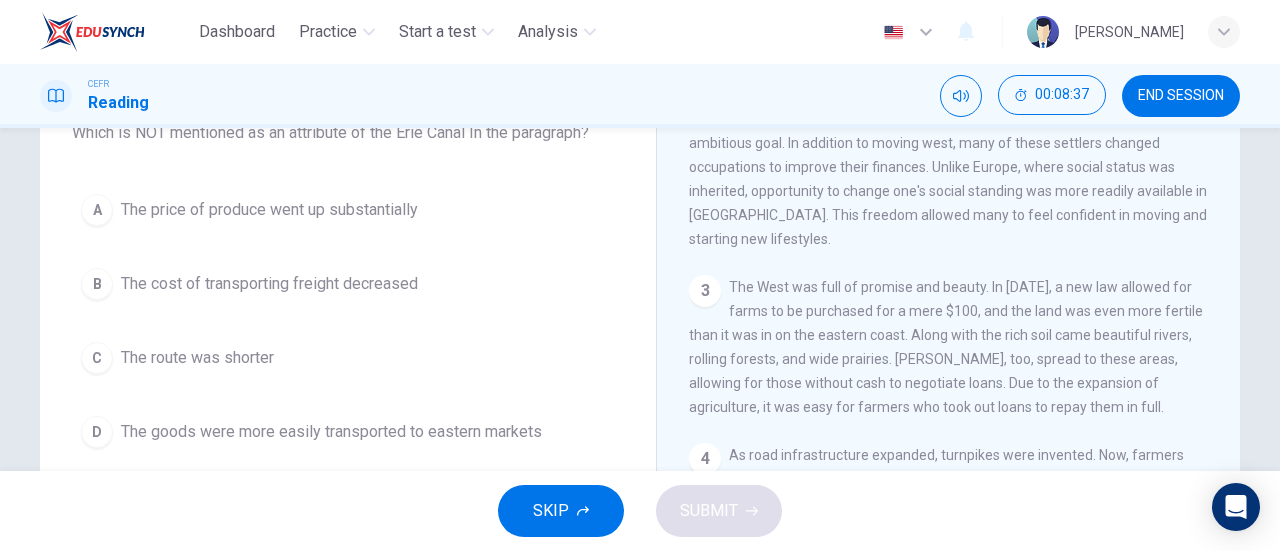 scroll, scrollTop: 573, scrollLeft: 0, axis: vertical 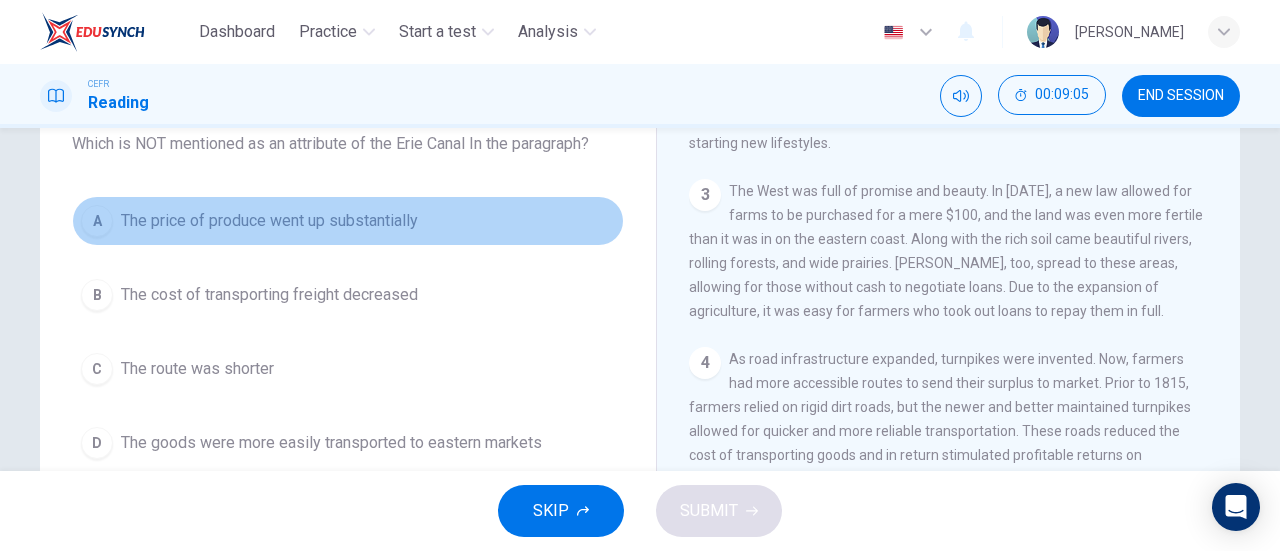 click on "A" at bounding box center [97, 221] 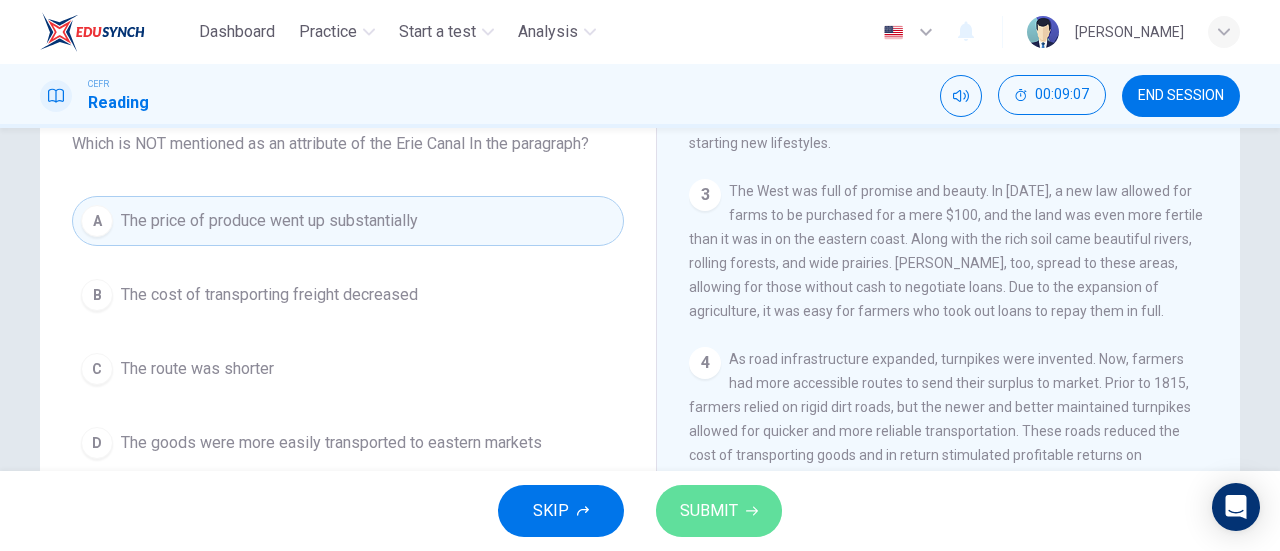 click on "SUBMIT" at bounding box center [709, 511] 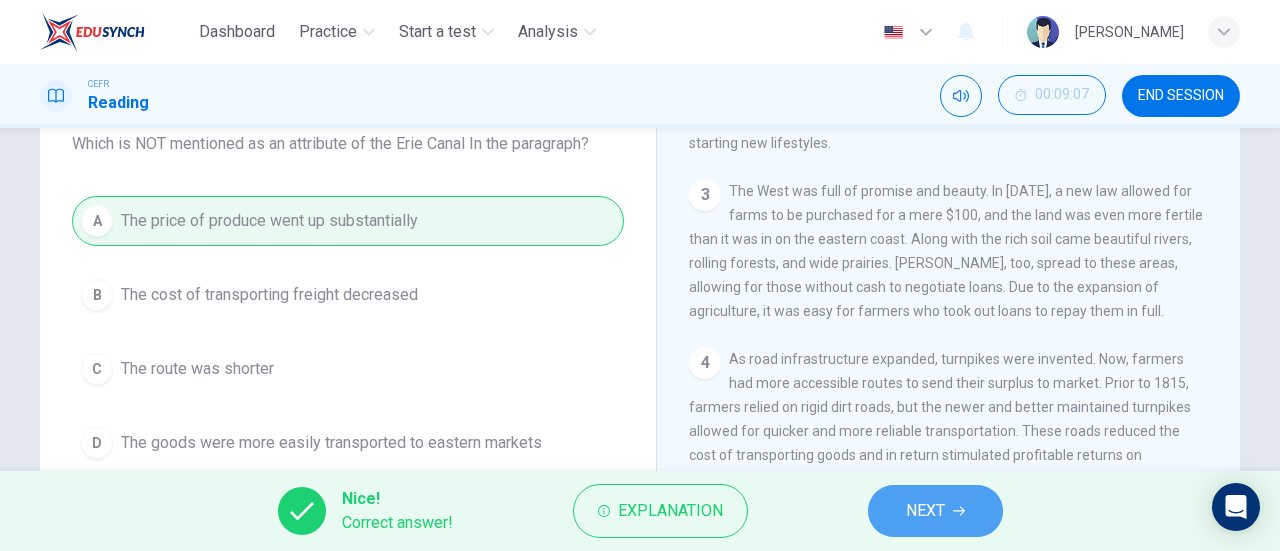 click on "NEXT" at bounding box center [925, 511] 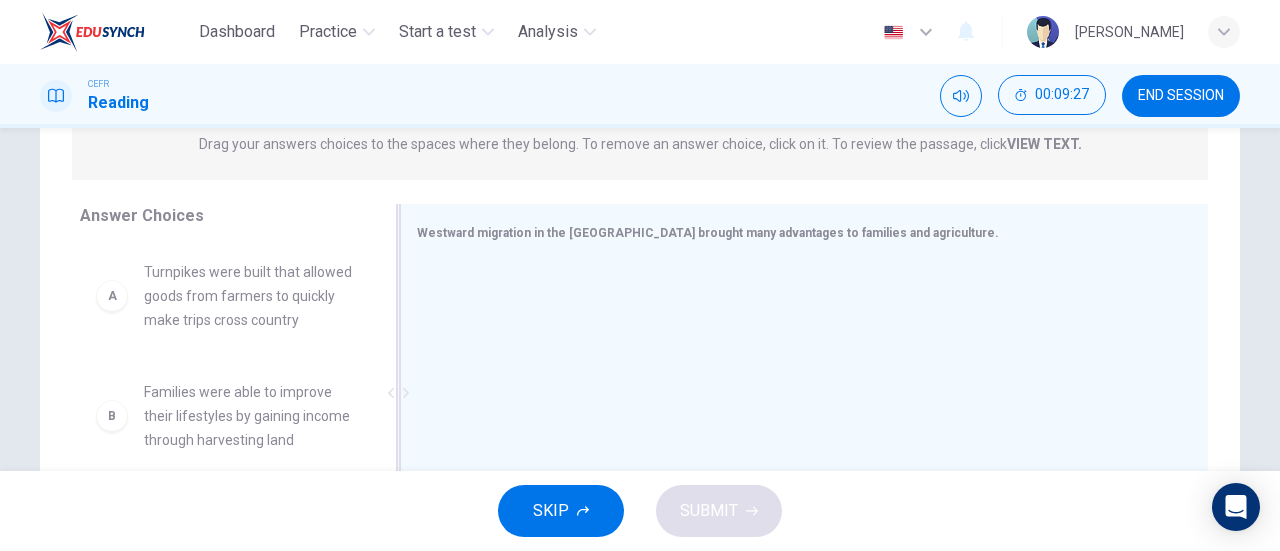 scroll, scrollTop: 285, scrollLeft: 0, axis: vertical 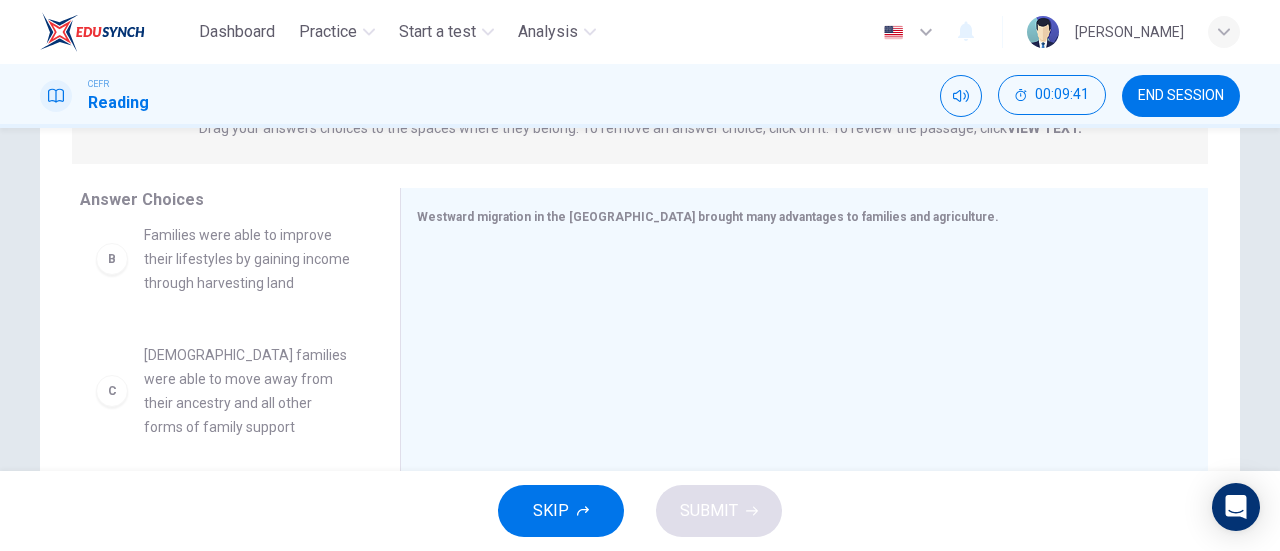 click on "[DEMOGRAPHIC_DATA] families were able to move away from their ancestry and all other forms of family support" at bounding box center (248, 391) 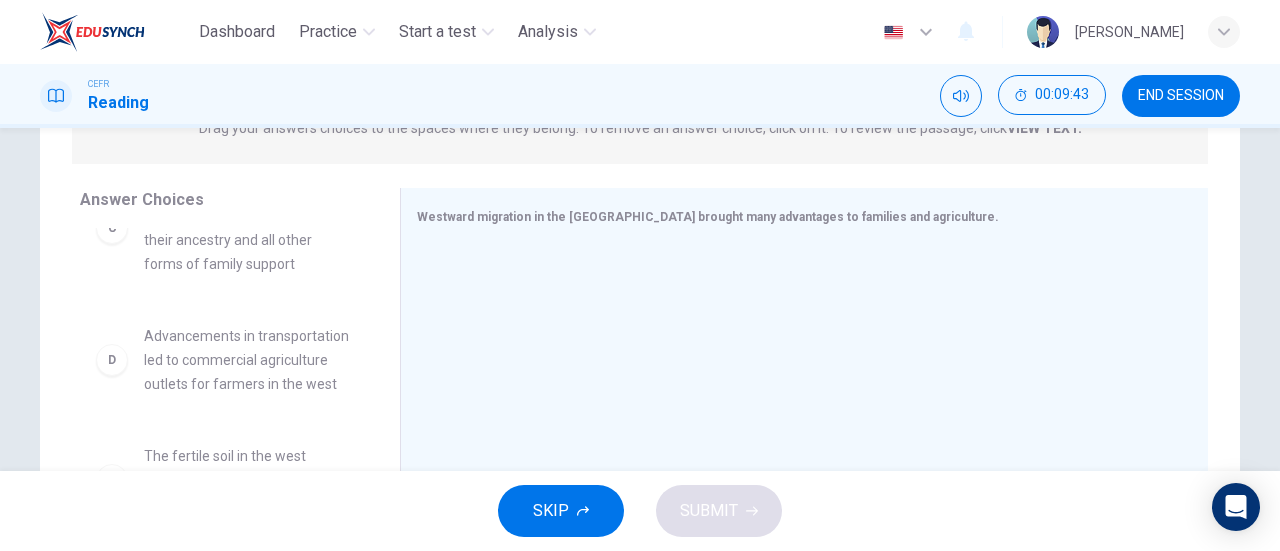 scroll, scrollTop: 302, scrollLeft: 0, axis: vertical 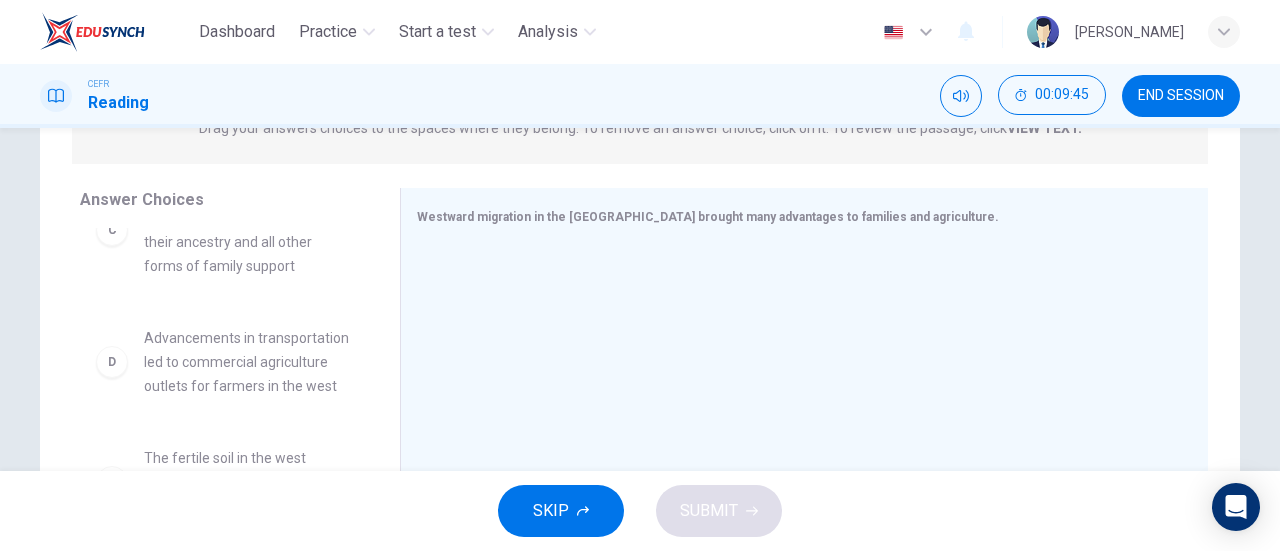 click on "C" at bounding box center (112, 230) 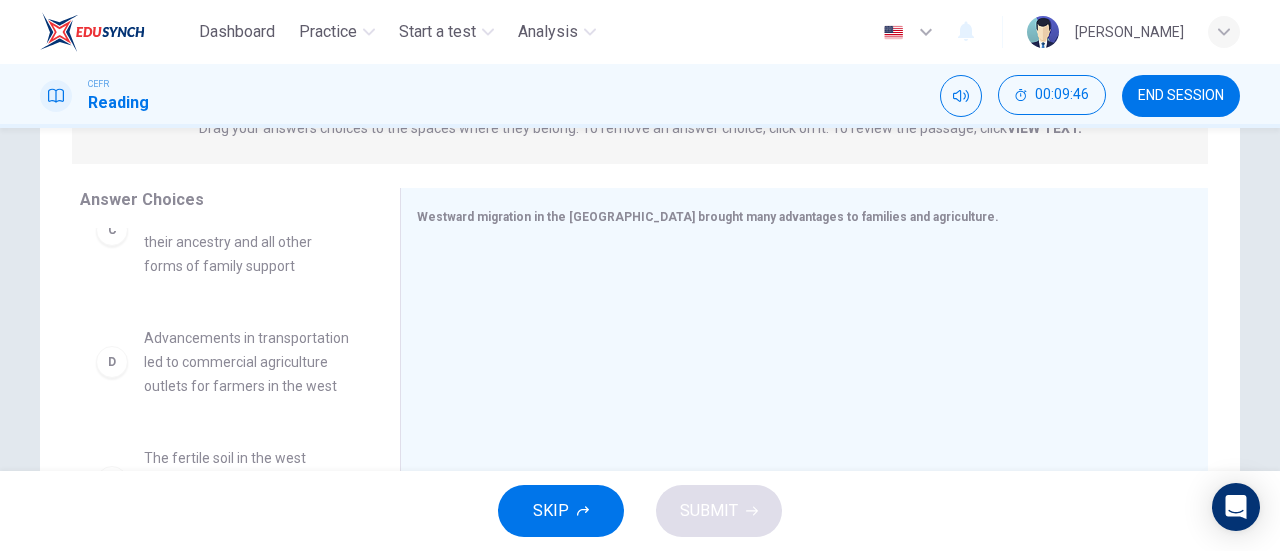 click on "A Turnpikes were built that allowed goods from farmers to quickly make trips cross country B Families were able to improve their lifestyles by gaining income through harvesting land C [DEMOGRAPHIC_DATA] families were able to move away from their ancestry and all other forms of family support D Advancements in transportation led to commercial agriculture outlets for farmers in the west E The fertile soil in the west improved the quality of agriculture F Steamboats made transporting people through the Erie Canal quick and affordable" at bounding box center (232, 382) 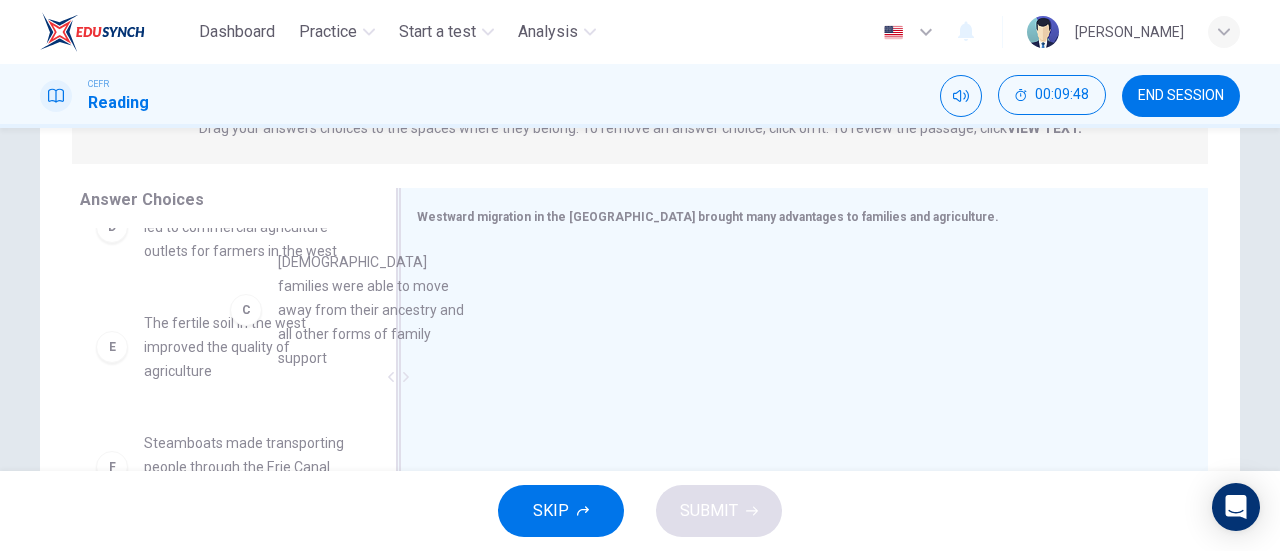 scroll, scrollTop: 292, scrollLeft: 0, axis: vertical 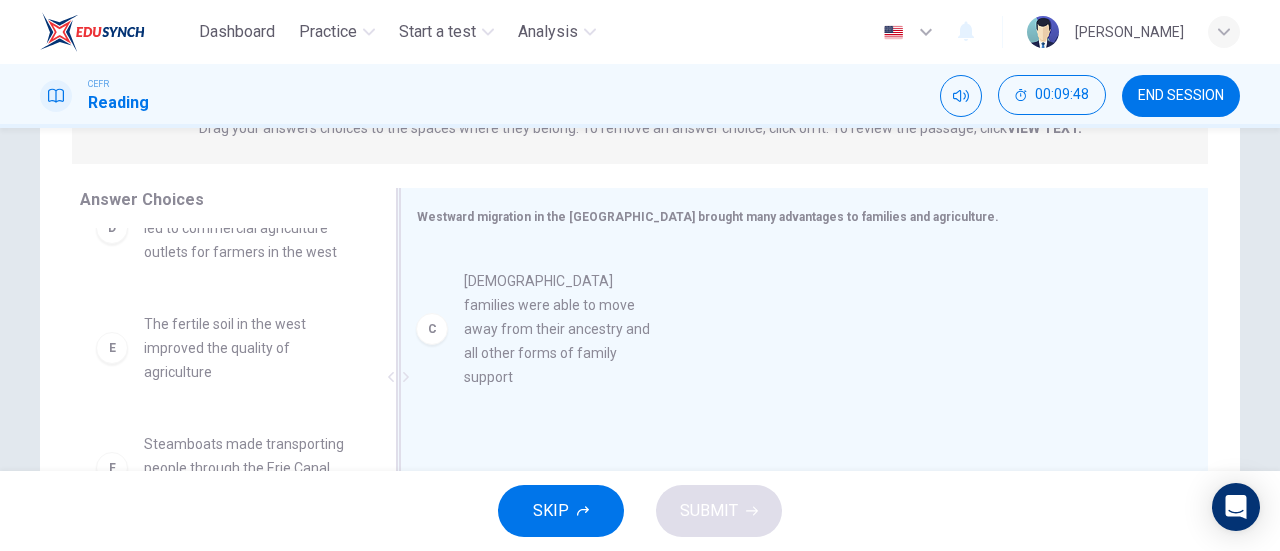 drag, startPoint x: 201, startPoint y: 257, endPoint x: 531, endPoint y: 319, distance: 335.77374 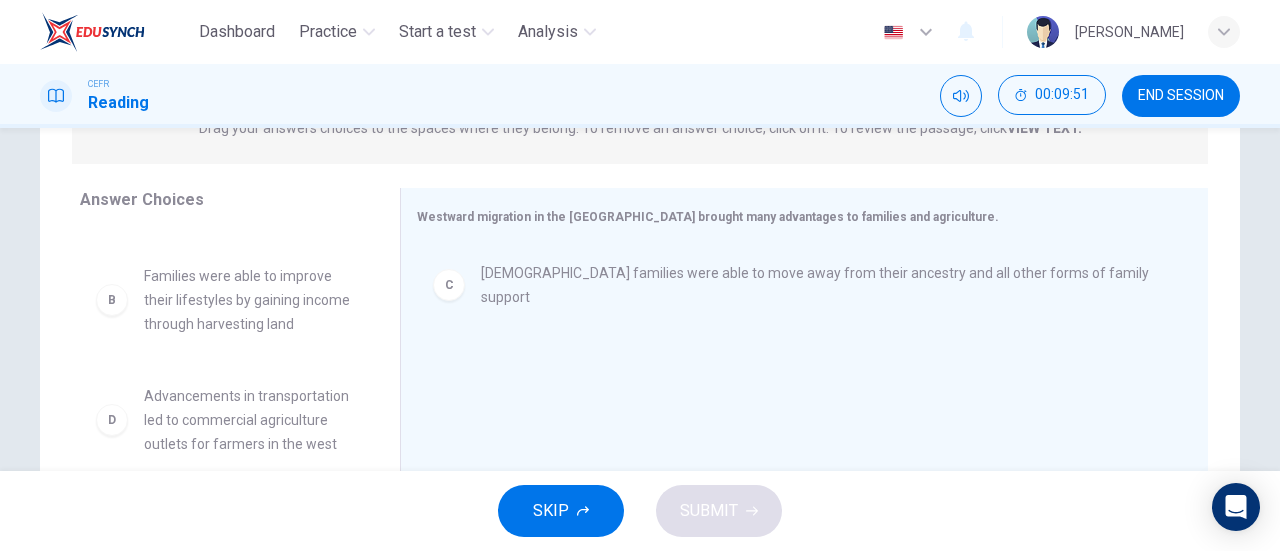 scroll, scrollTop: 0, scrollLeft: 0, axis: both 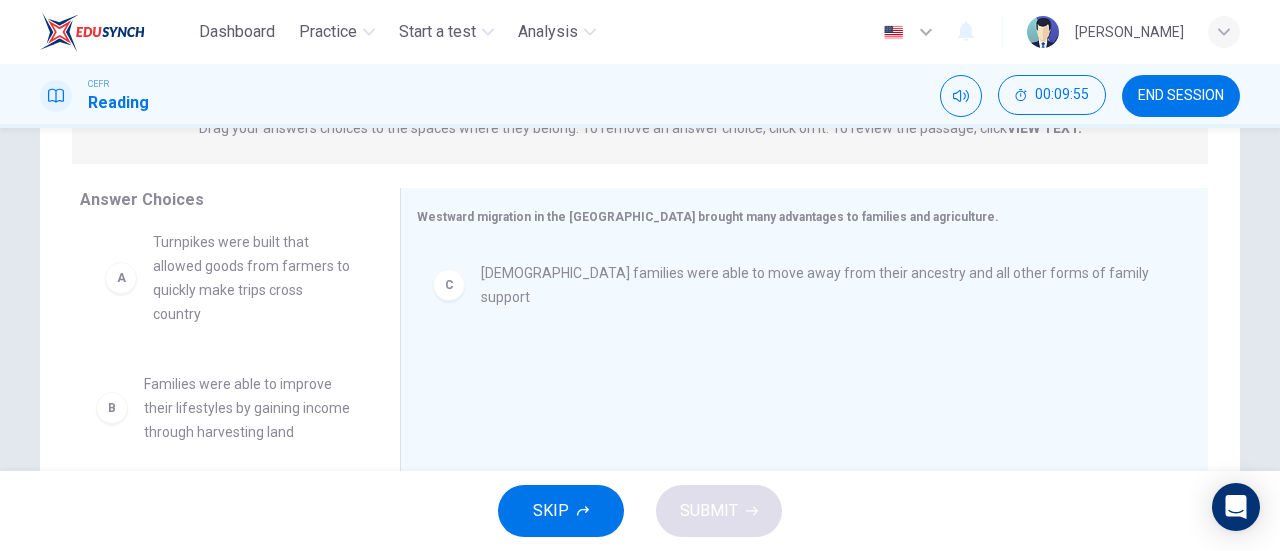 drag, startPoint x: 249, startPoint y: 285, endPoint x: 266, endPoint y: 286, distance: 17.029387 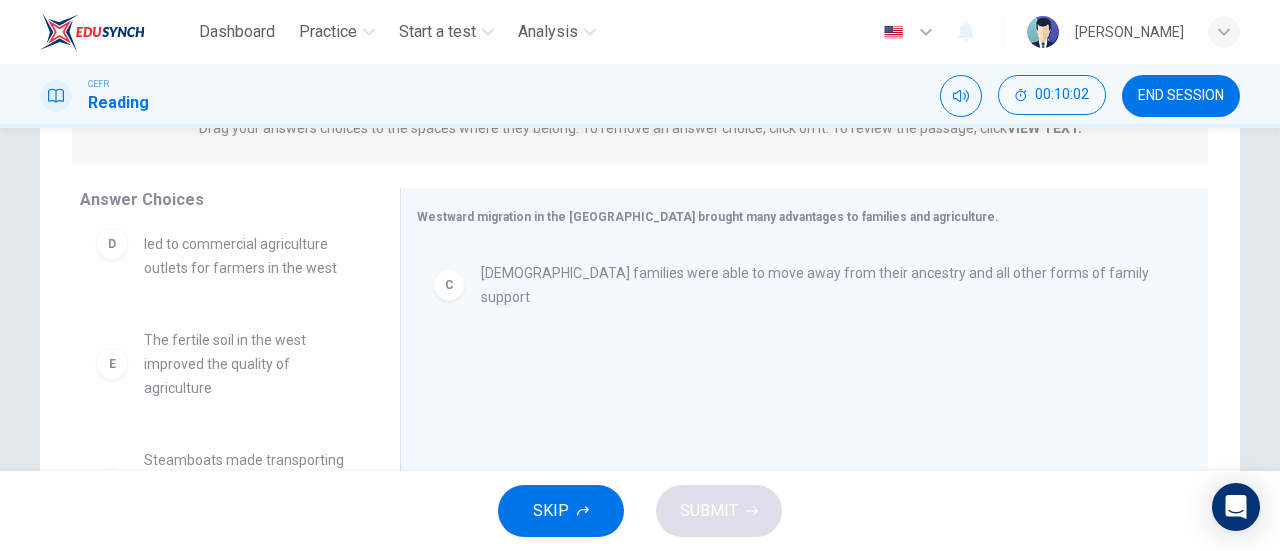 scroll, scrollTop: 324, scrollLeft: 0, axis: vertical 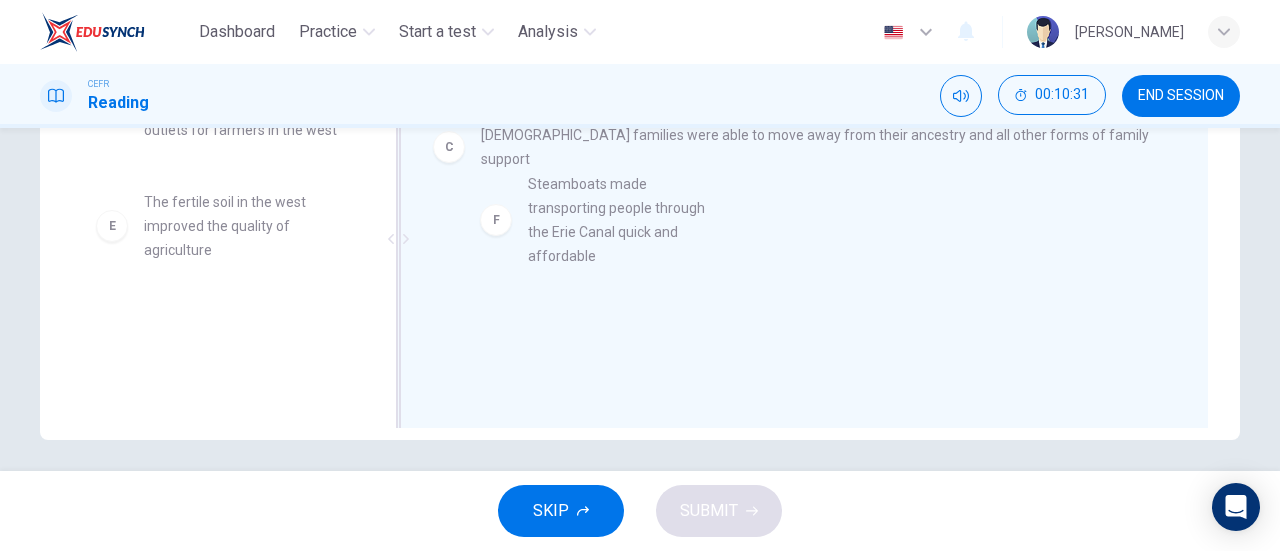 drag, startPoint x: 214, startPoint y: 345, endPoint x: 615, endPoint y: 199, distance: 426.75168 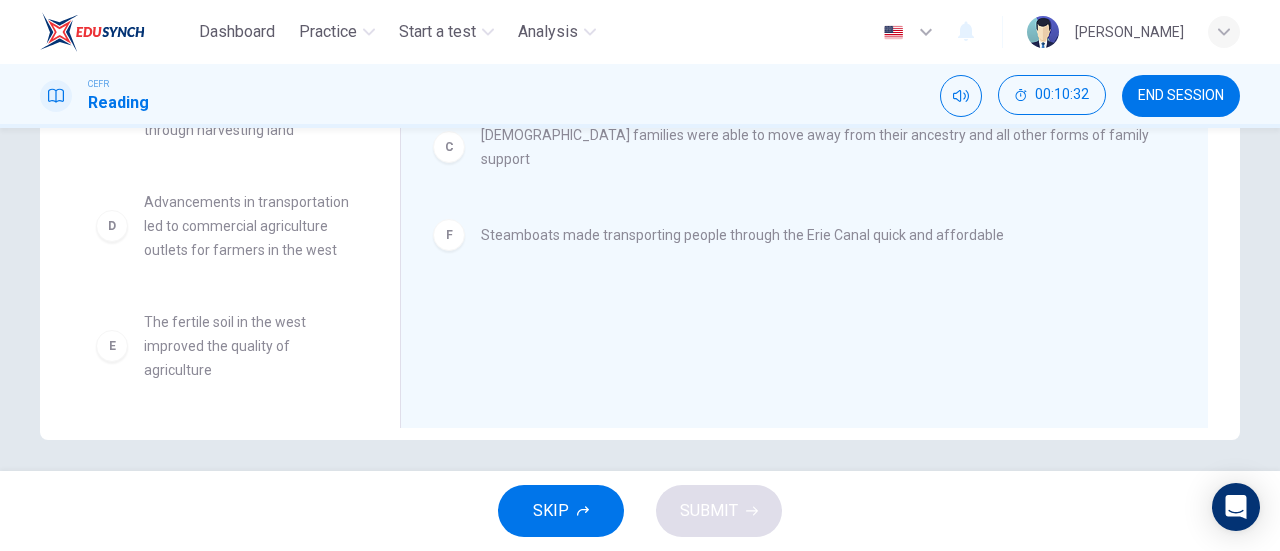 scroll, scrollTop: 0, scrollLeft: 0, axis: both 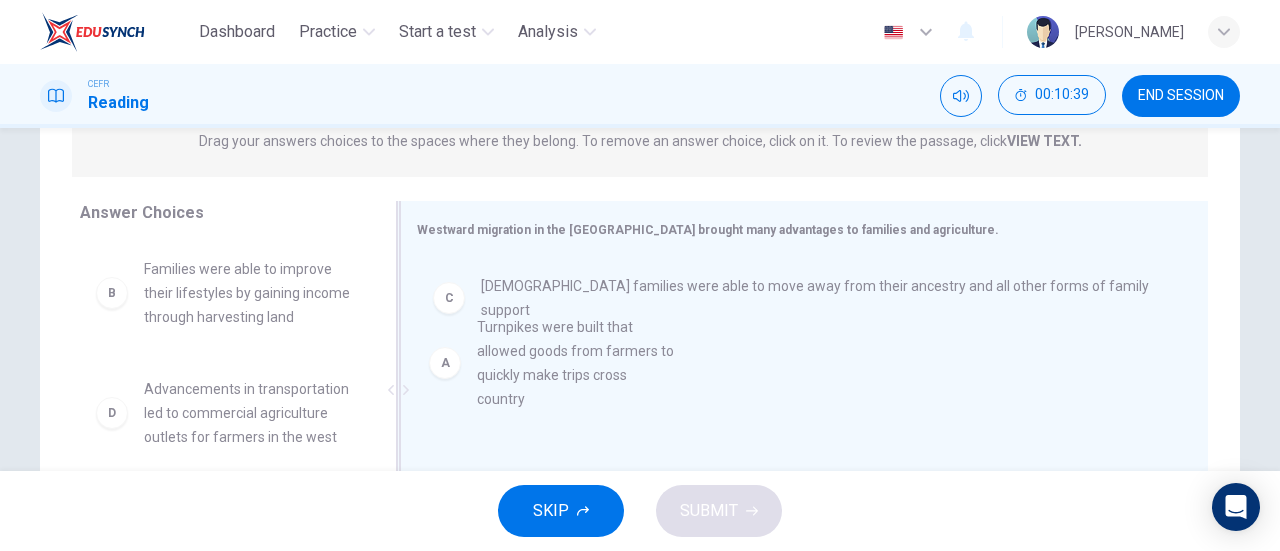 drag, startPoint x: 193, startPoint y: 271, endPoint x: 536, endPoint y: 331, distance: 348.20828 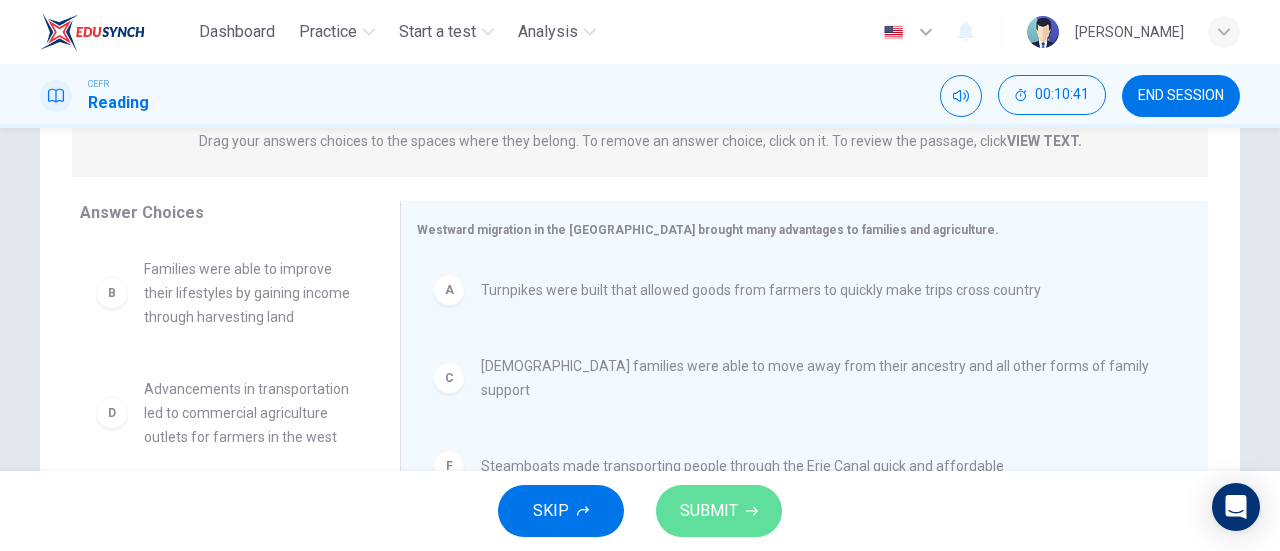 click on "SUBMIT" at bounding box center (709, 511) 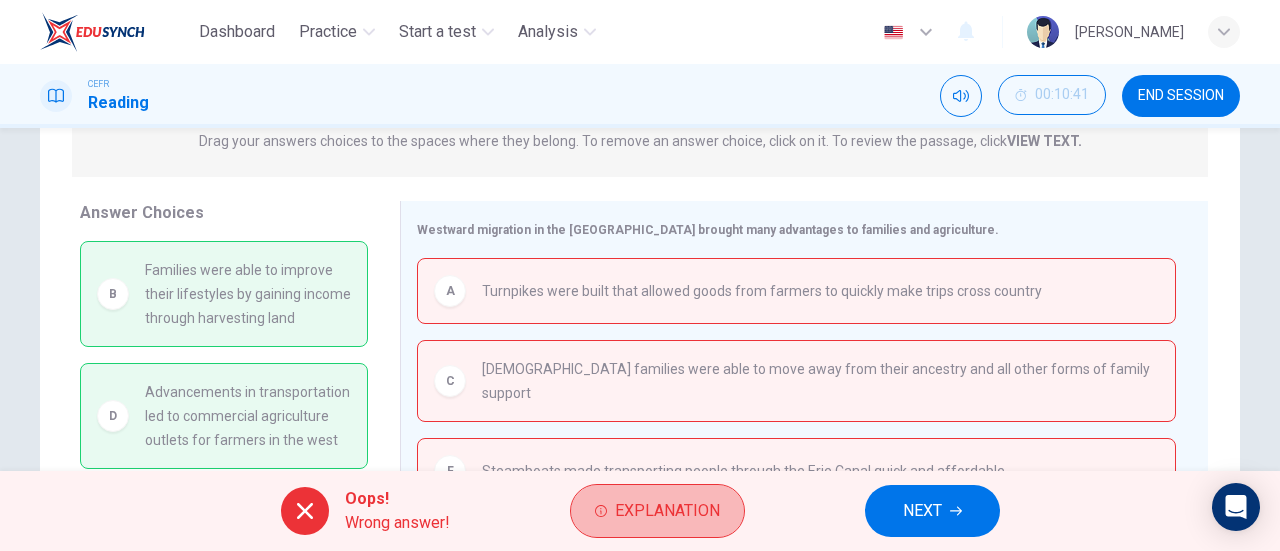 click on "Explanation" at bounding box center [667, 511] 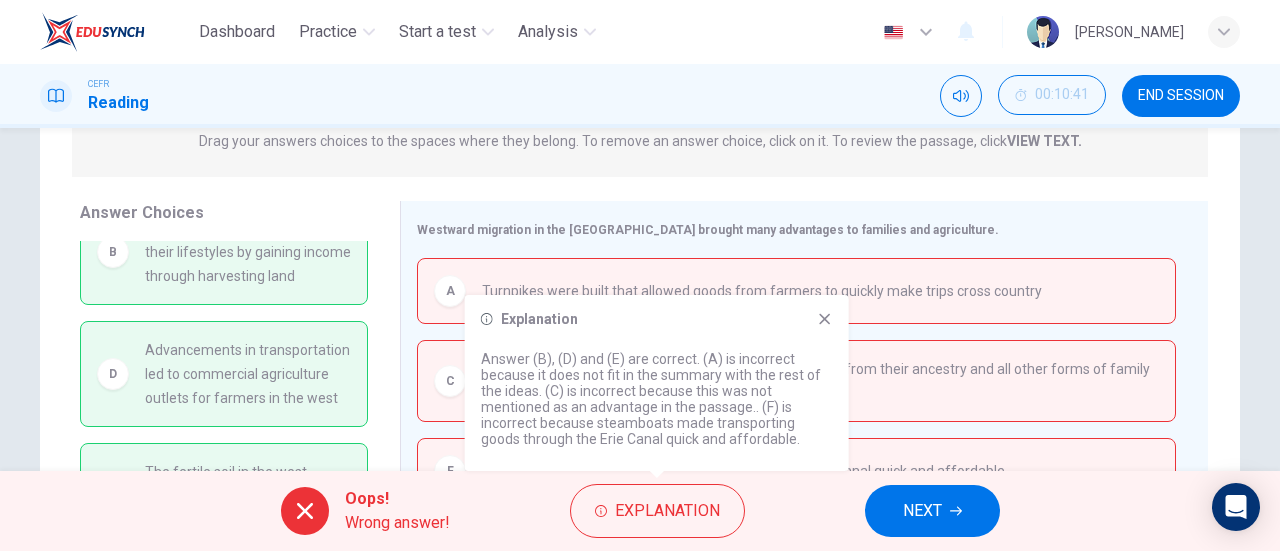 scroll, scrollTop: 64, scrollLeft: 0, axis: vertical 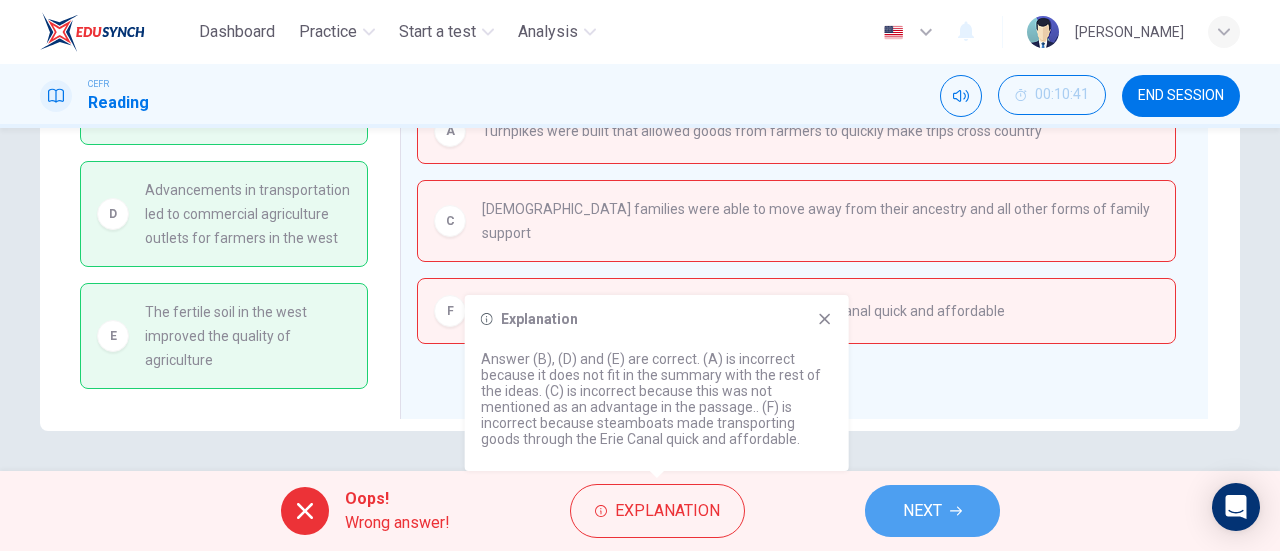click on "NEXT" at bounding box center [922, 511] 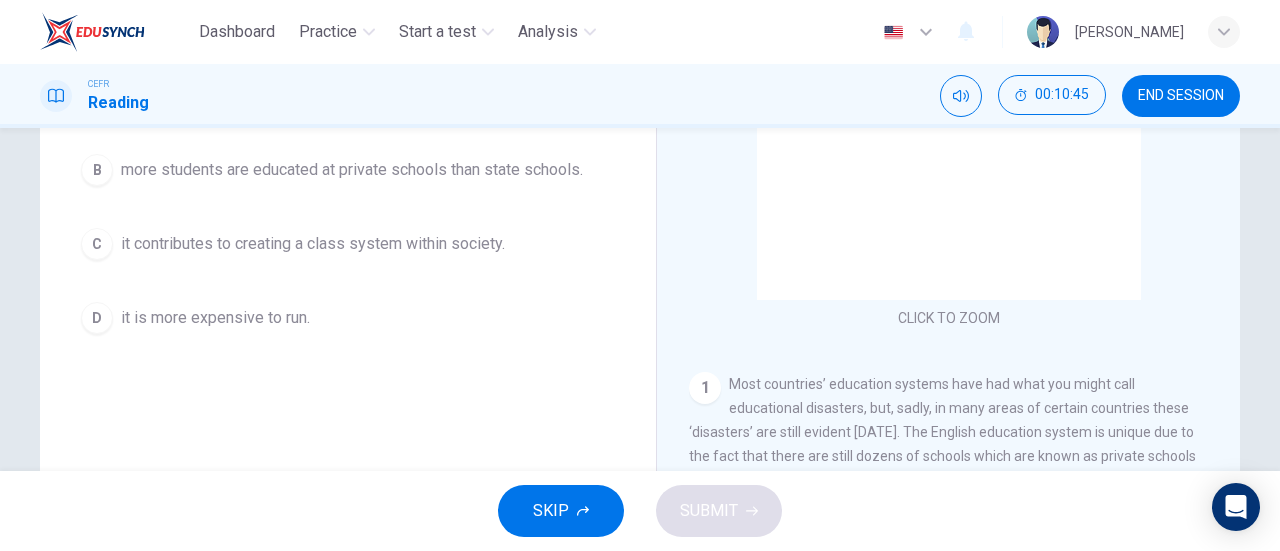 scroll, scrollTop: 309, scrollLeft: 0, axis: vertical 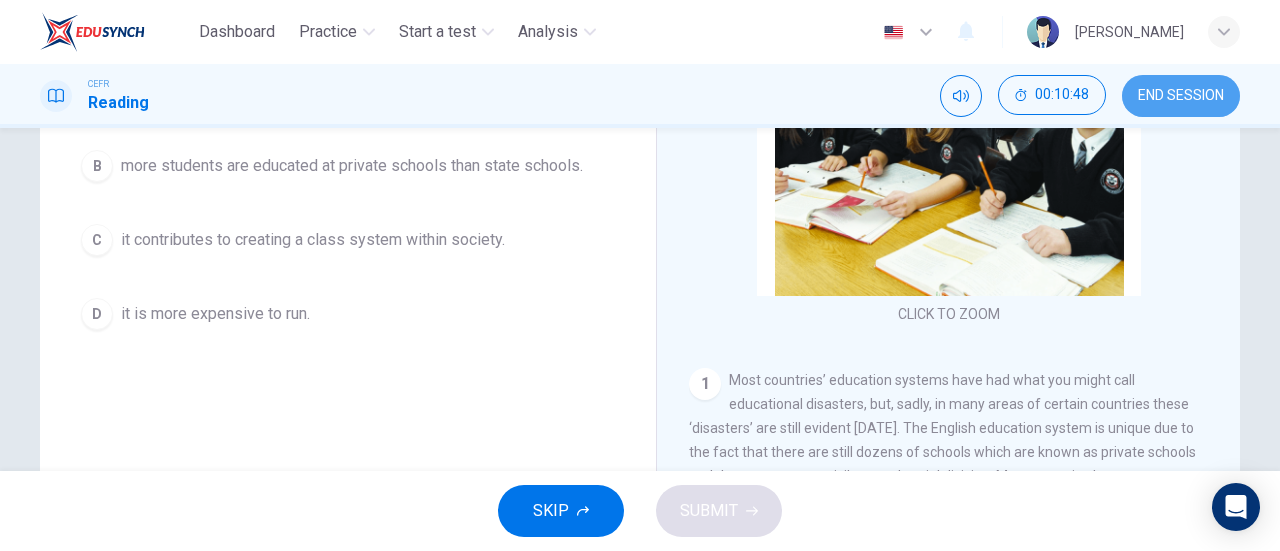 click on "END SESSION" at bounding box center [1181, 96] 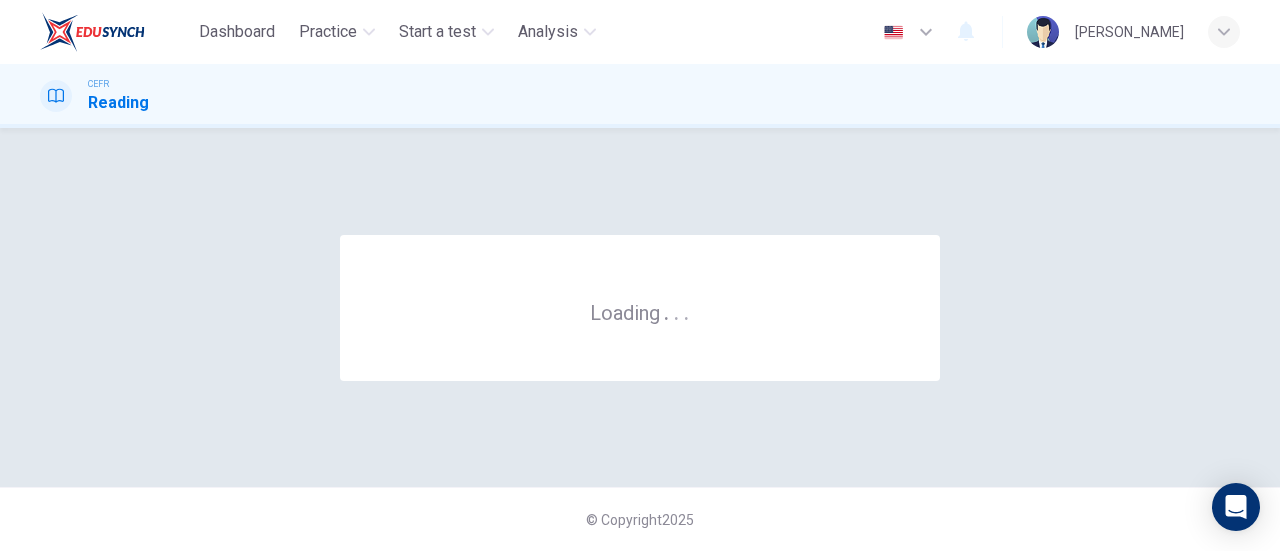 scroll, scrollTop: 0, scrollLeft: 0, axis: both 